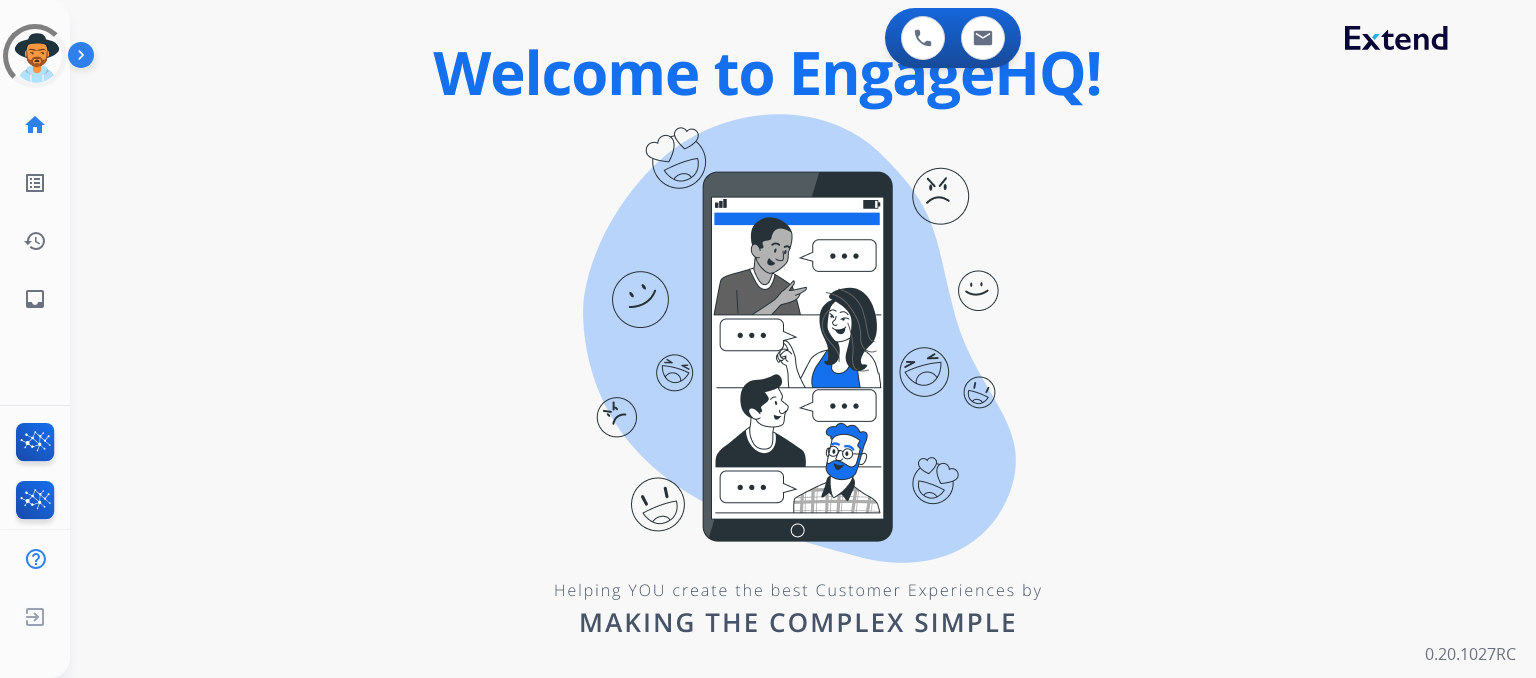 scroll, scrollTop: 0, scrollLeft: 0, axis: both 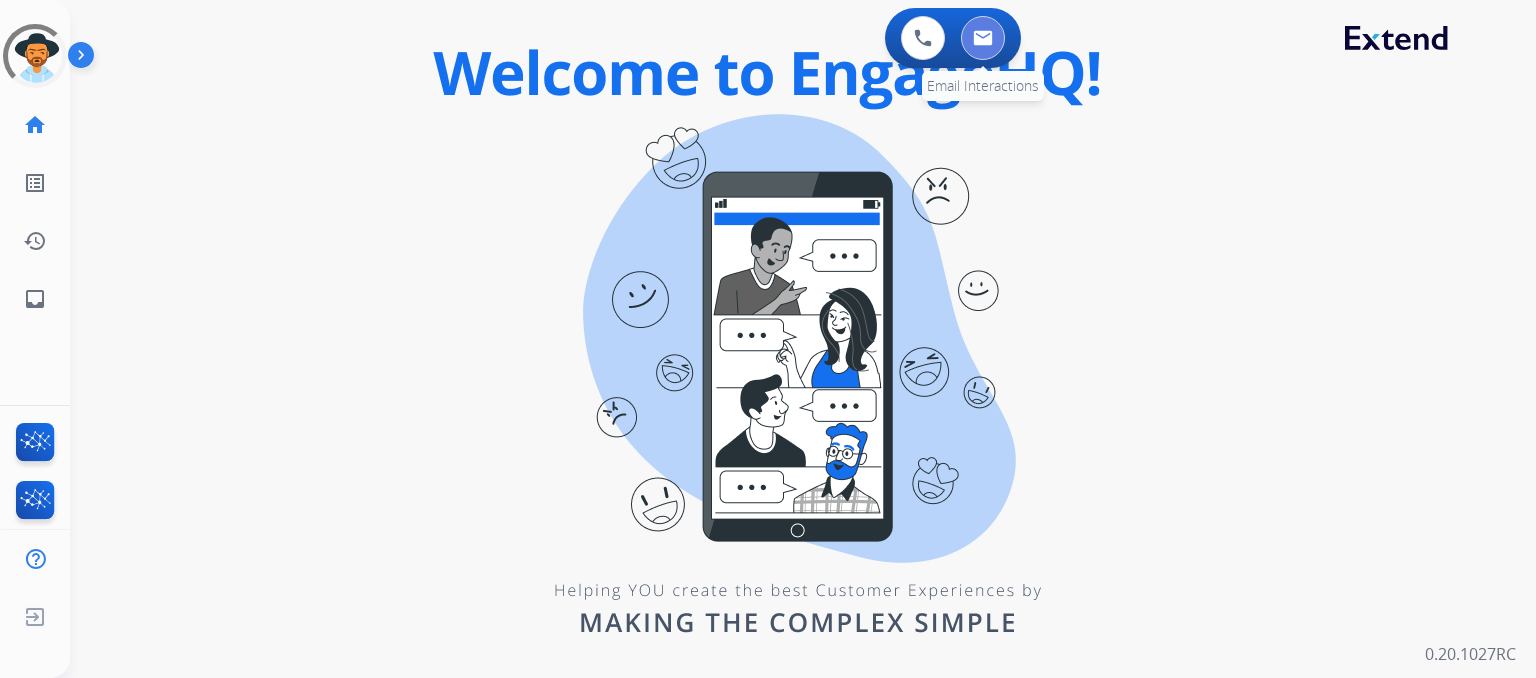 click at bounding box center [983, 38] 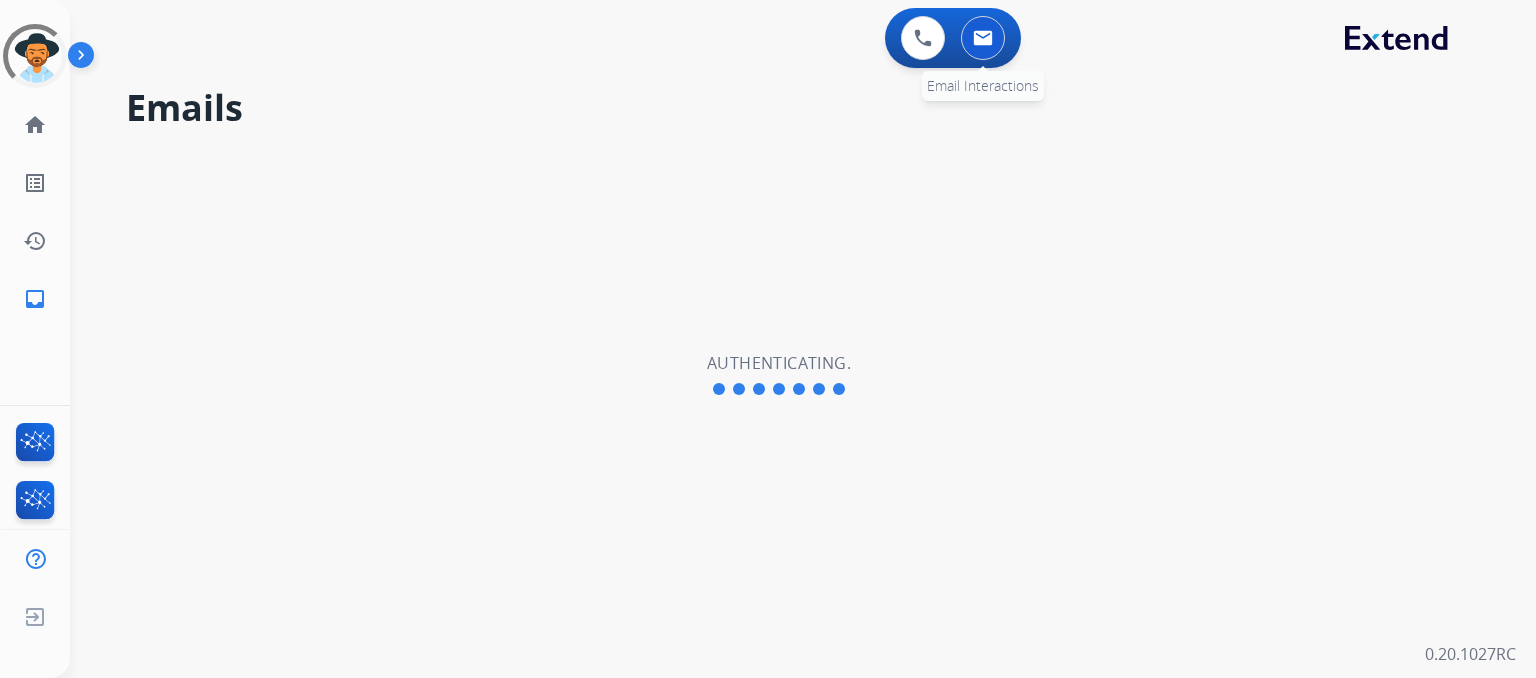 click at bounding box center [983, 38] 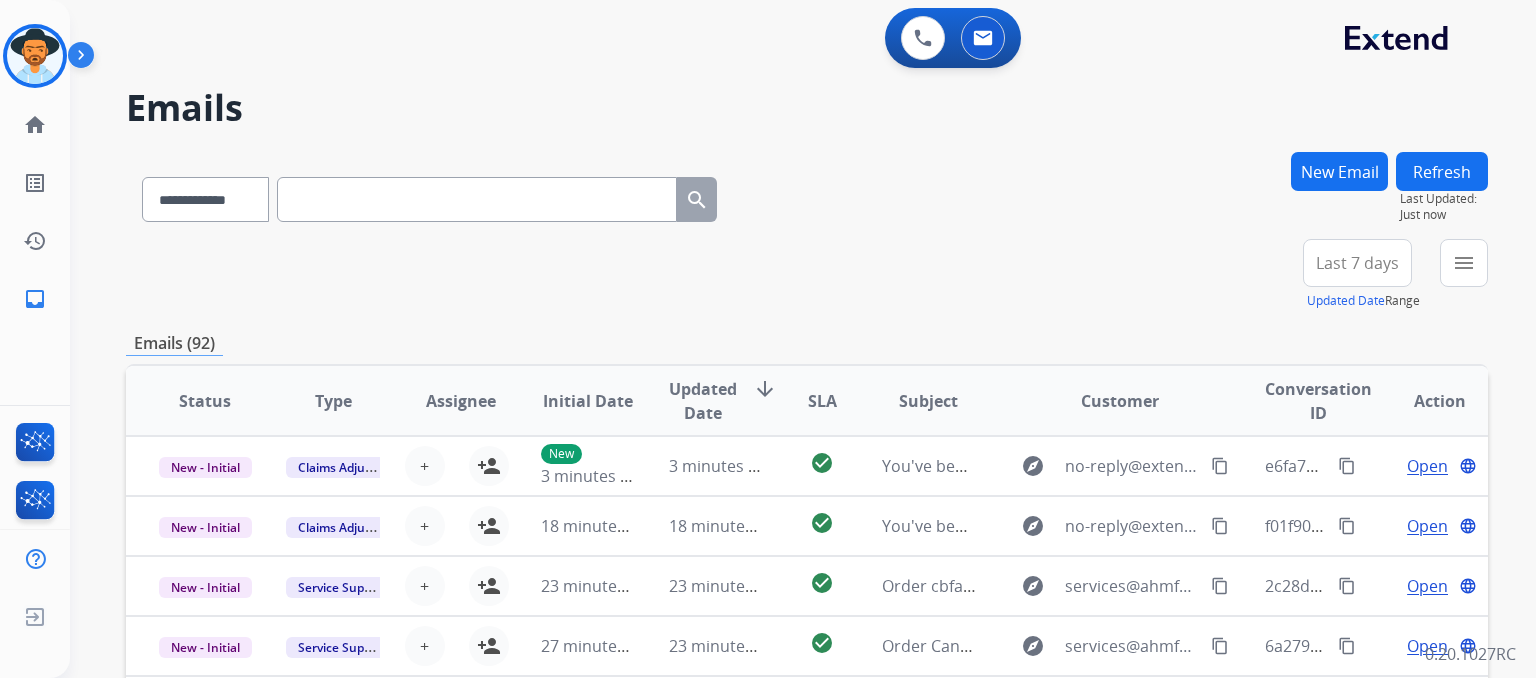 click on "Last 7 days" at bounding box center (1357, 263) 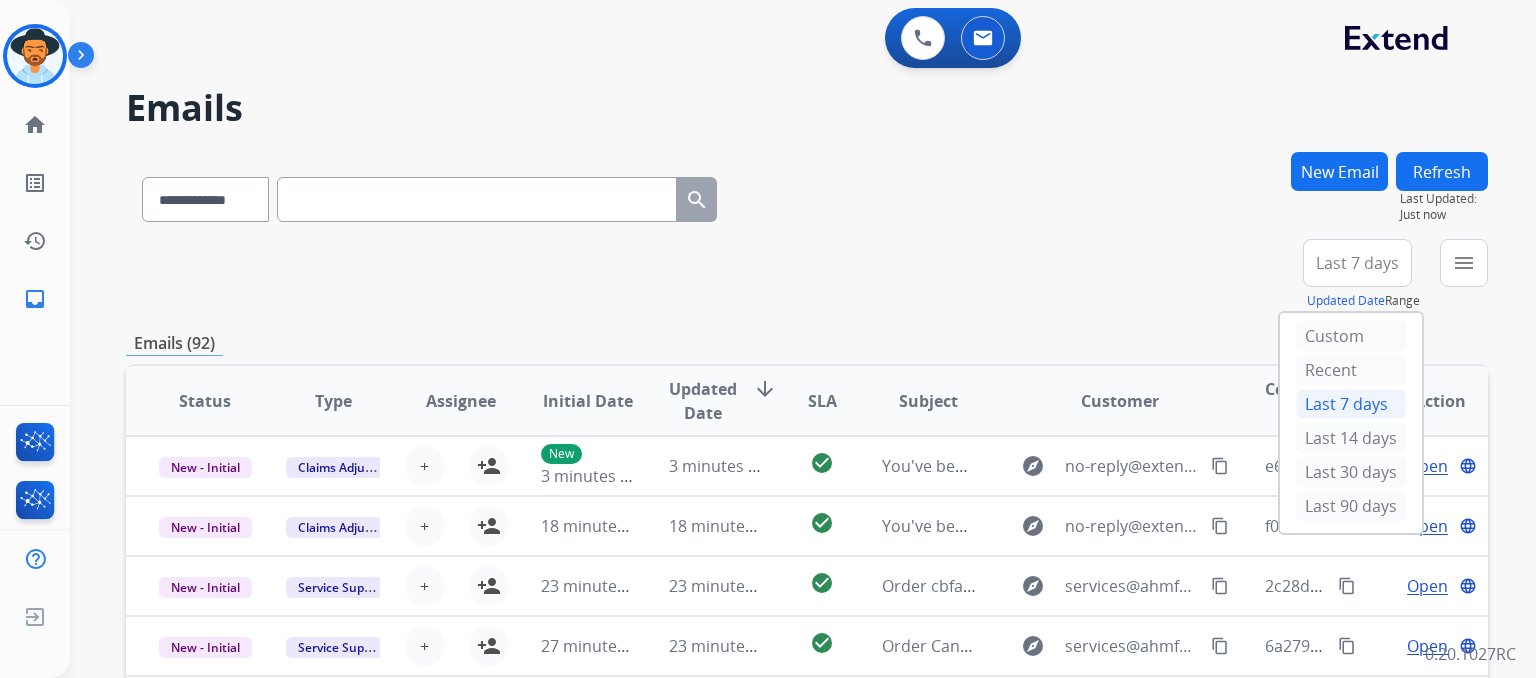 click on "menu Type  Claims Adjudication   Customer Support   Escalation   Service Support   Shipping Protection   Warranty Ops   Dev Test   Spam/Phishing   Merchant Team   Reguard CS  Status  Open - All   Closed - All   New - Initial   New - Reply   On-hold – Internal   On-hold - Customer   On Hold - Pending Parts   On Hold - Servicers   Closed - Unresolved   Closed – Solved   Closed – Merchant Transfer  SLA  Within SLA   Nearing SLA   Past SLA   Critical   On Hold   Closed  Processed  Migration   Webhook   Polling   Extend.com (API)  Apply Clear" at bounding box center (1464, 275) 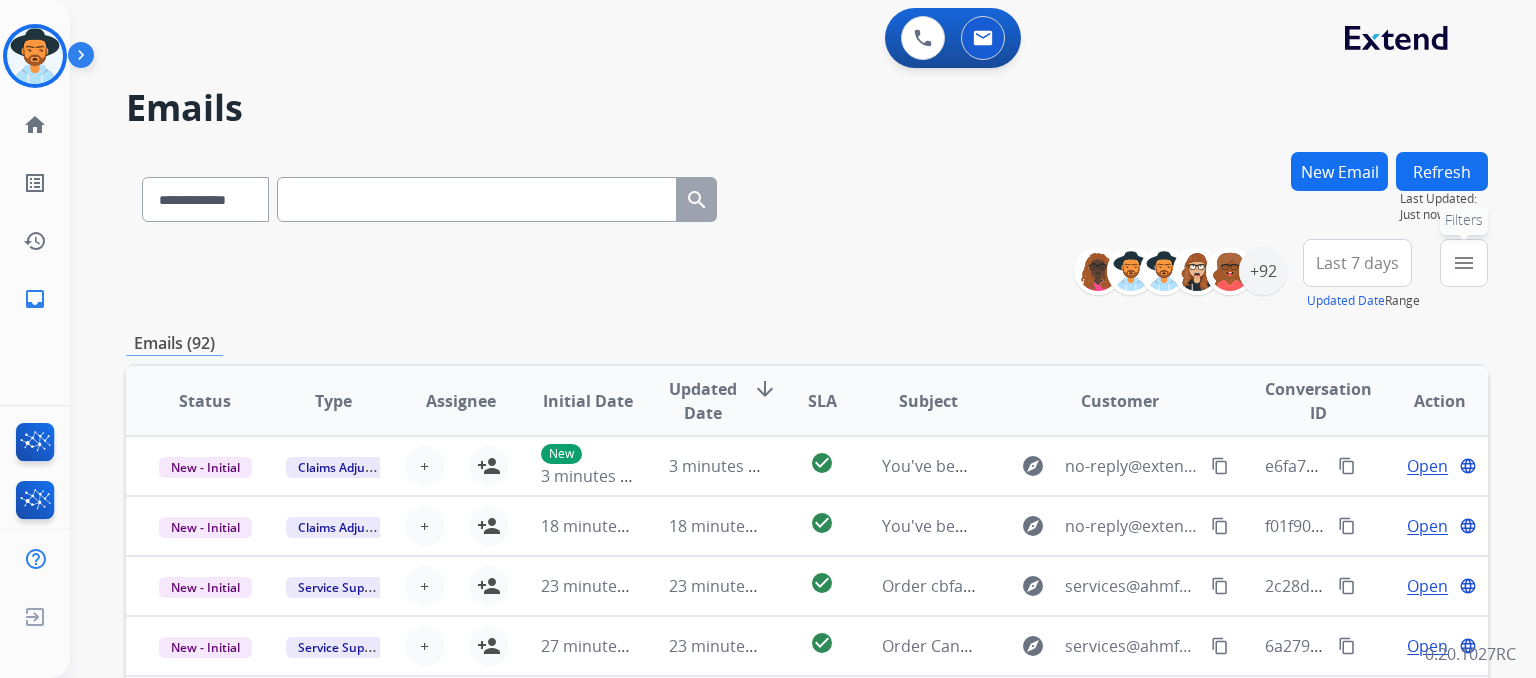 click on "menu" at bounding box center [1464, 263] 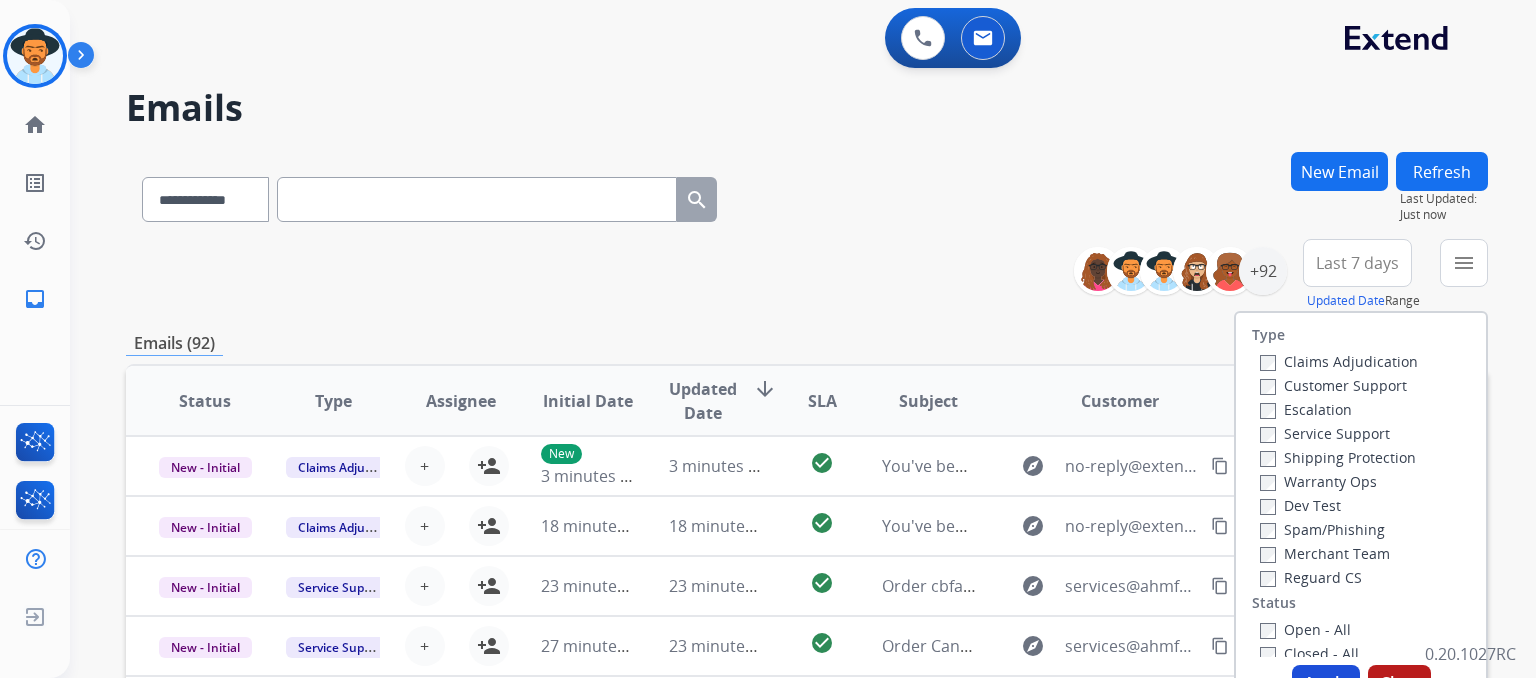click on "Customer Support" at bounding box center [1333, 385] 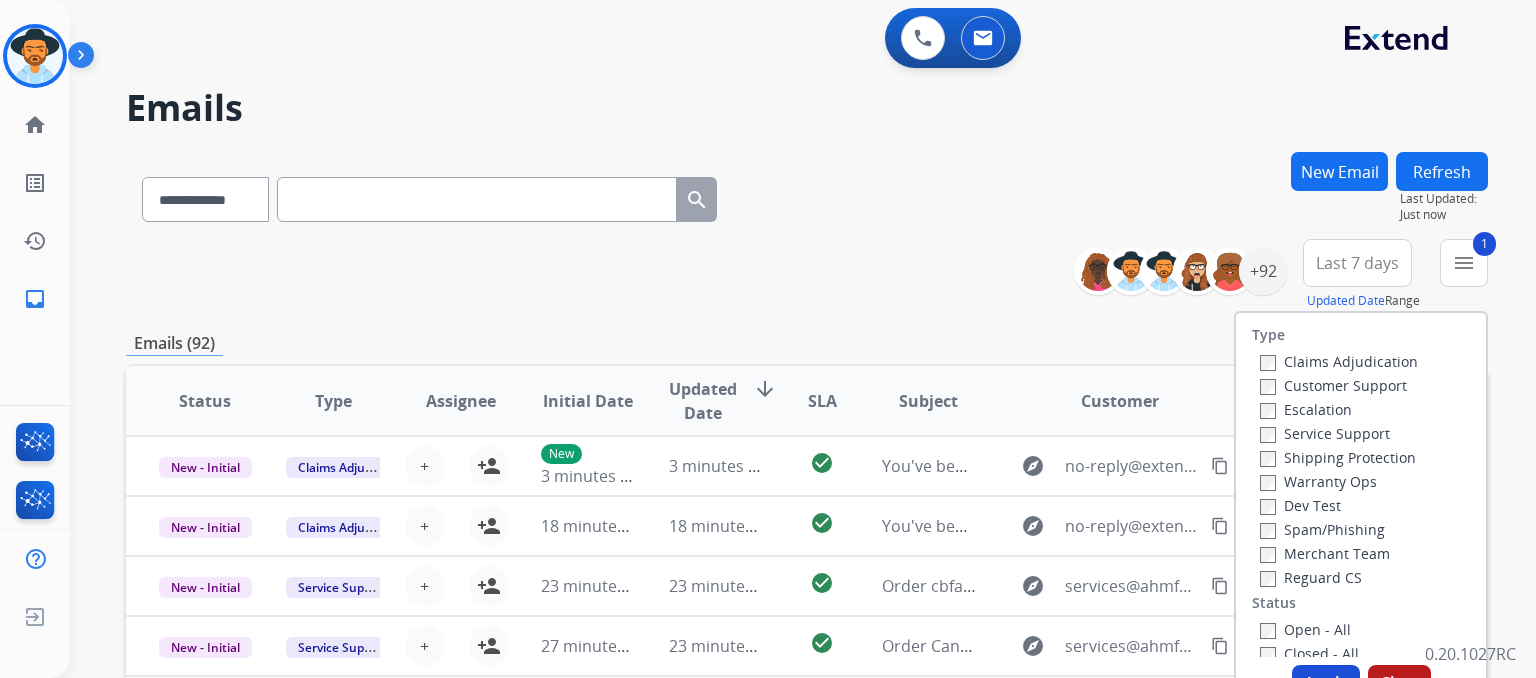 click on "Shipping Protection" at bounding box center (1338, 457) 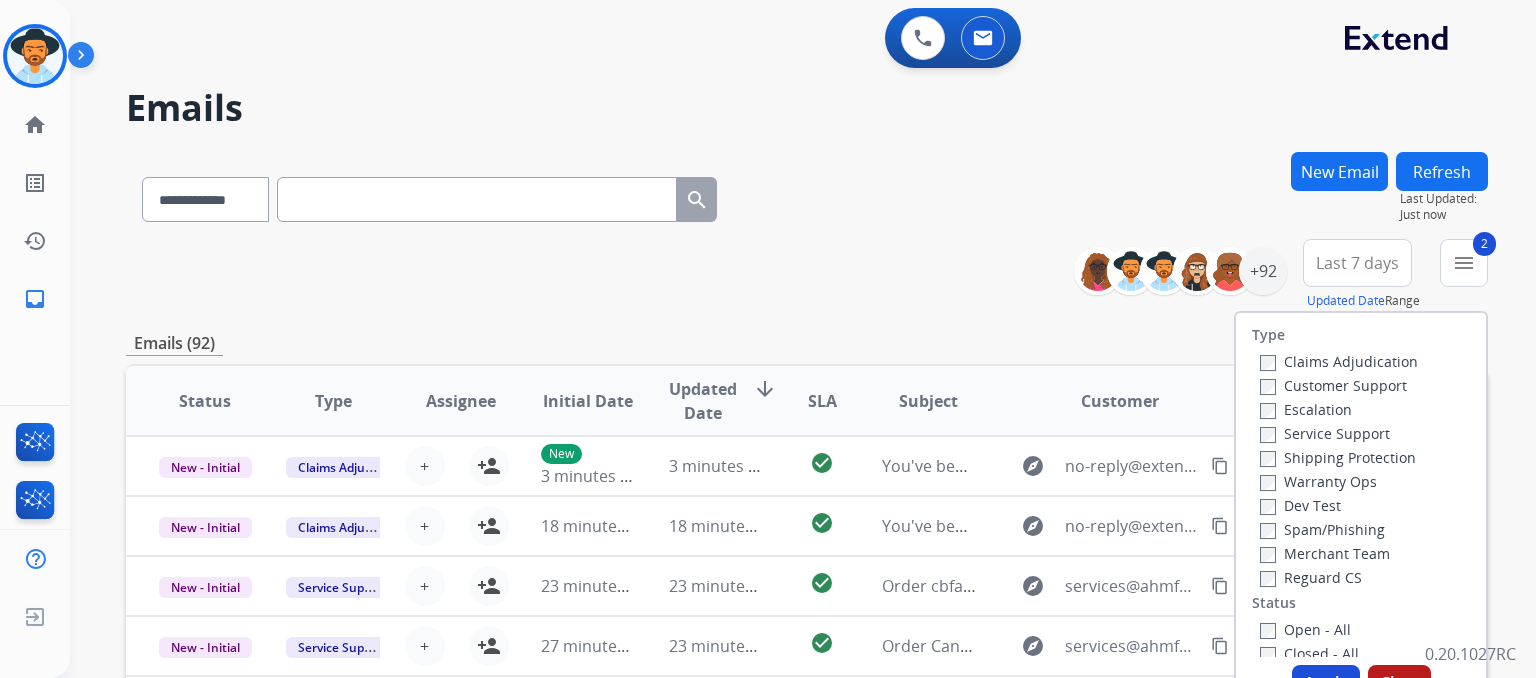 click on "Reguard CS" at bounding box center [1311, 577] 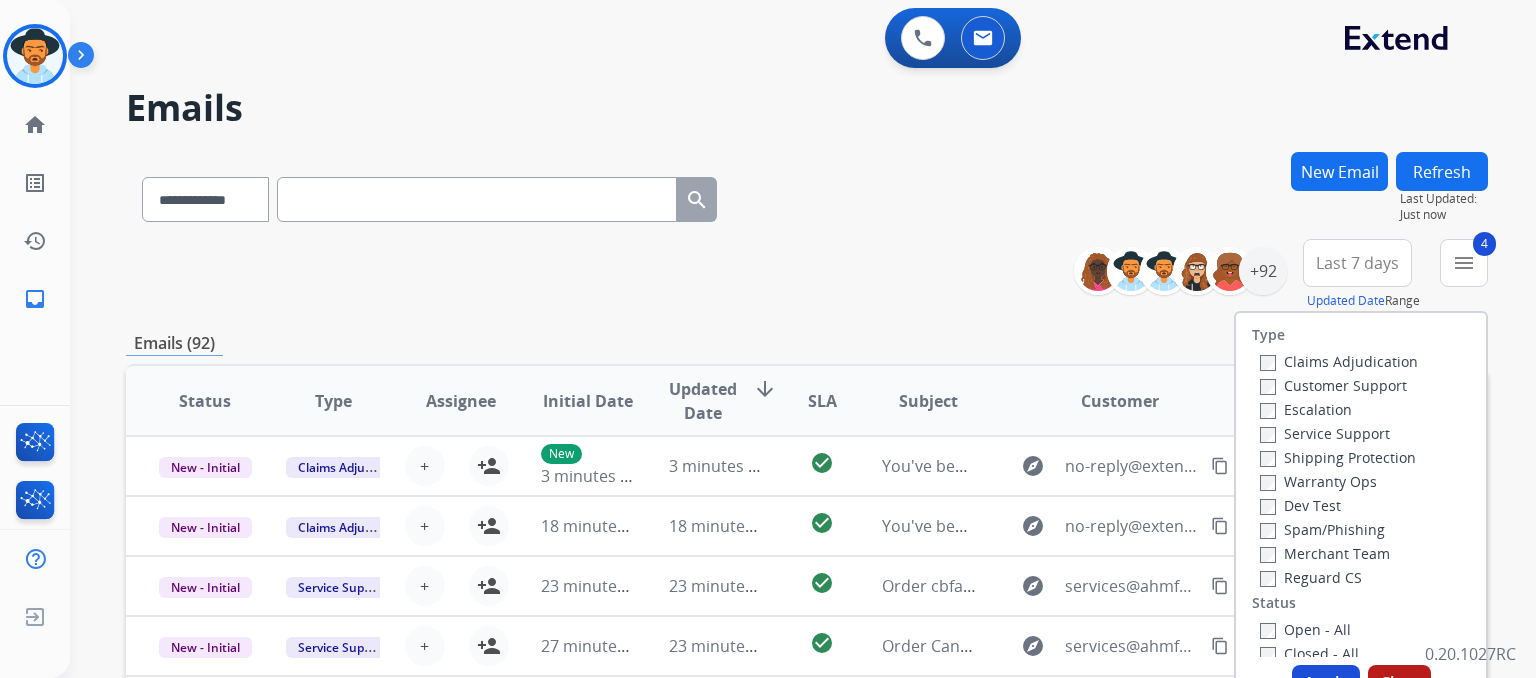 click on "Apply" at bounding box center [1326, 683] 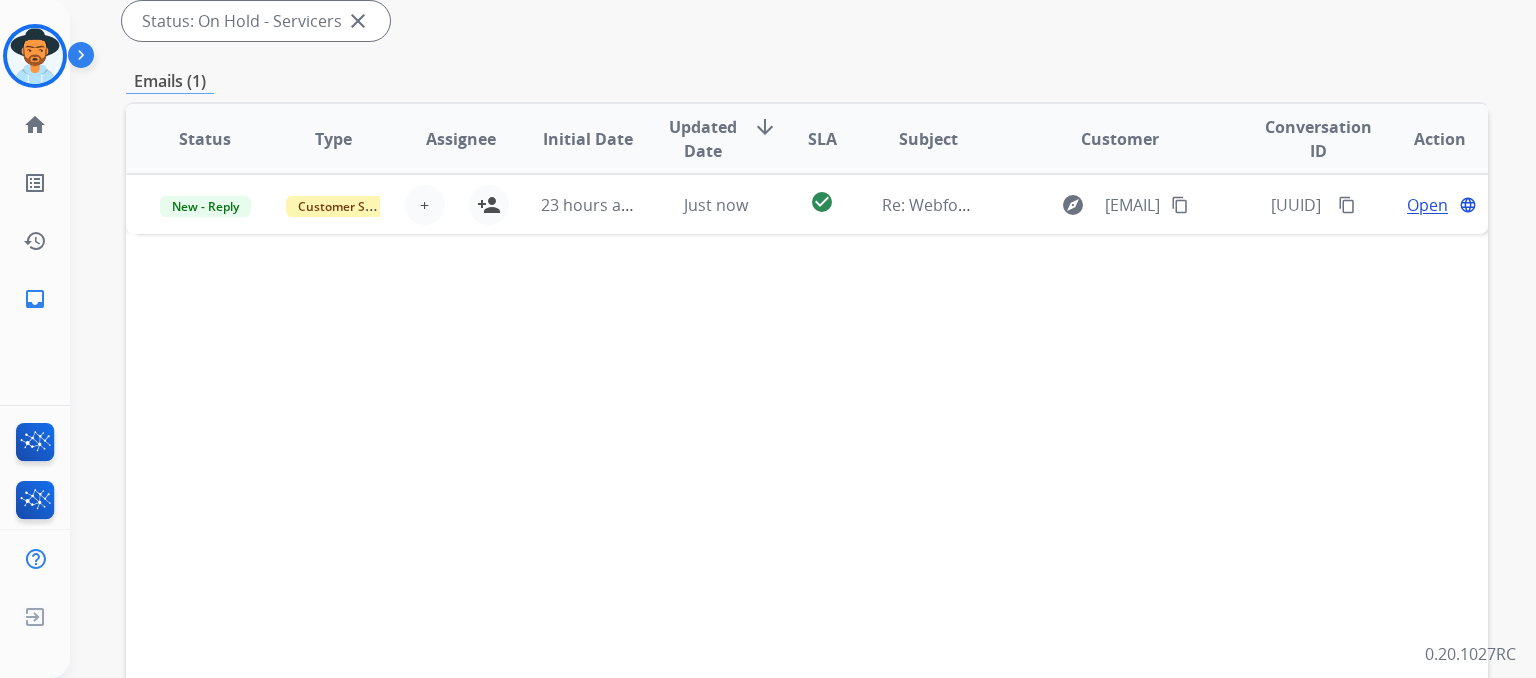 scroll, scrollTop: 300, scrollLeft: 0, axis: vertical 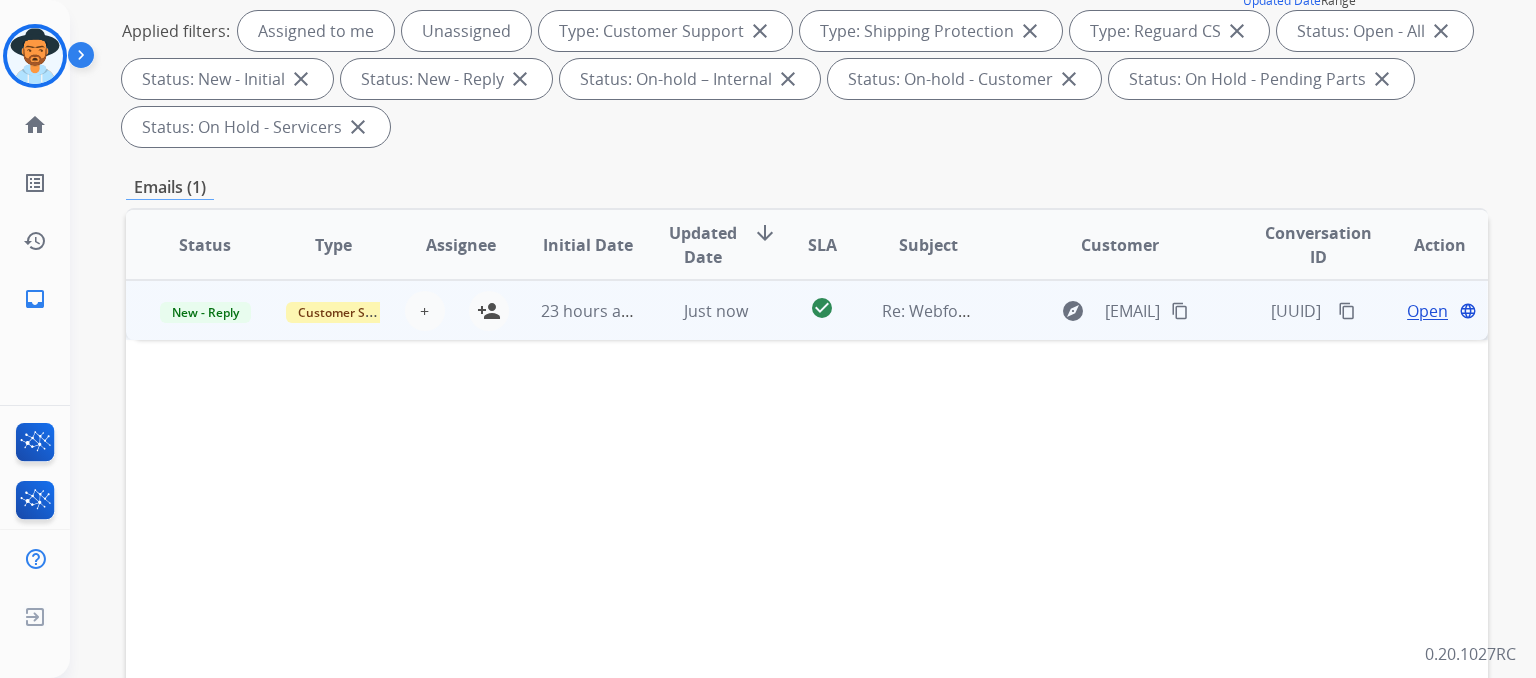 click on "Open" at bounding box center [1427, 311] 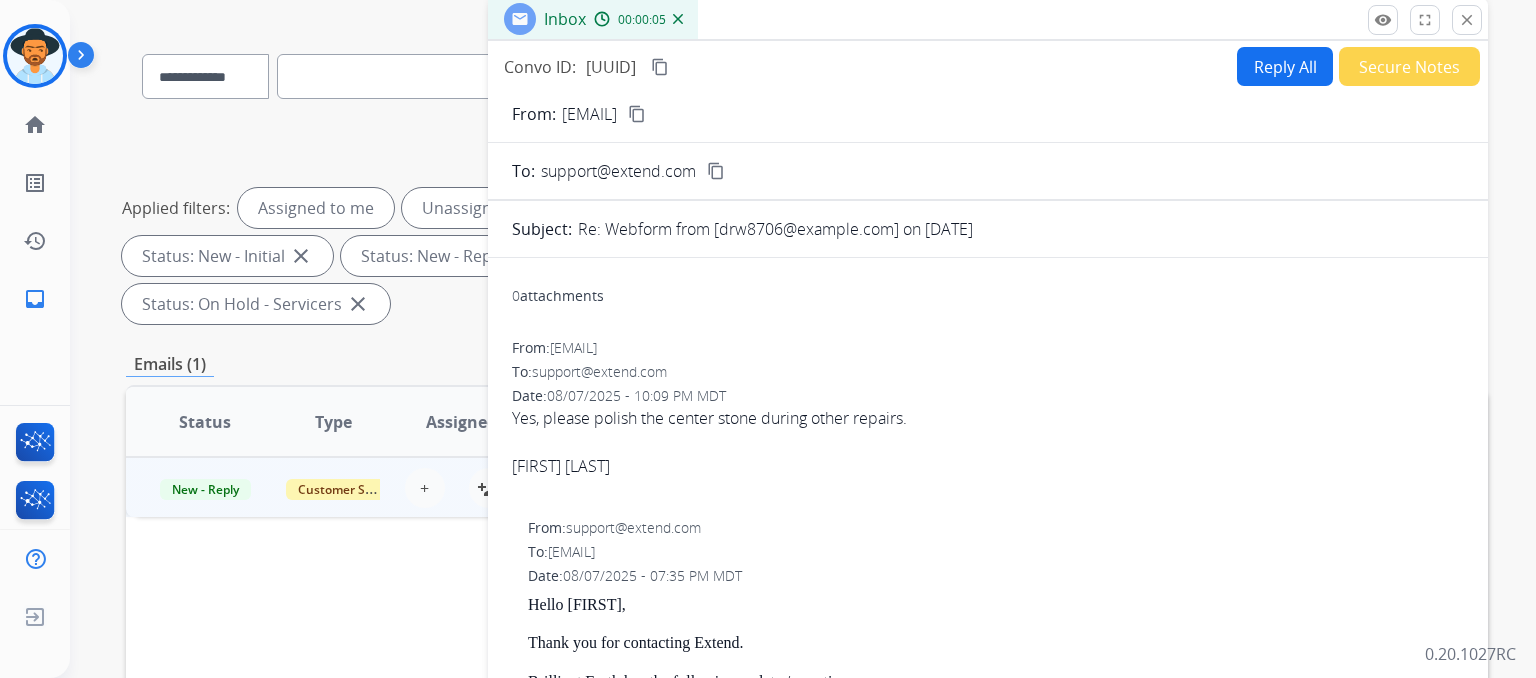 scroll, scrollTop: 100, scrollLeft: 0, axis: vertical 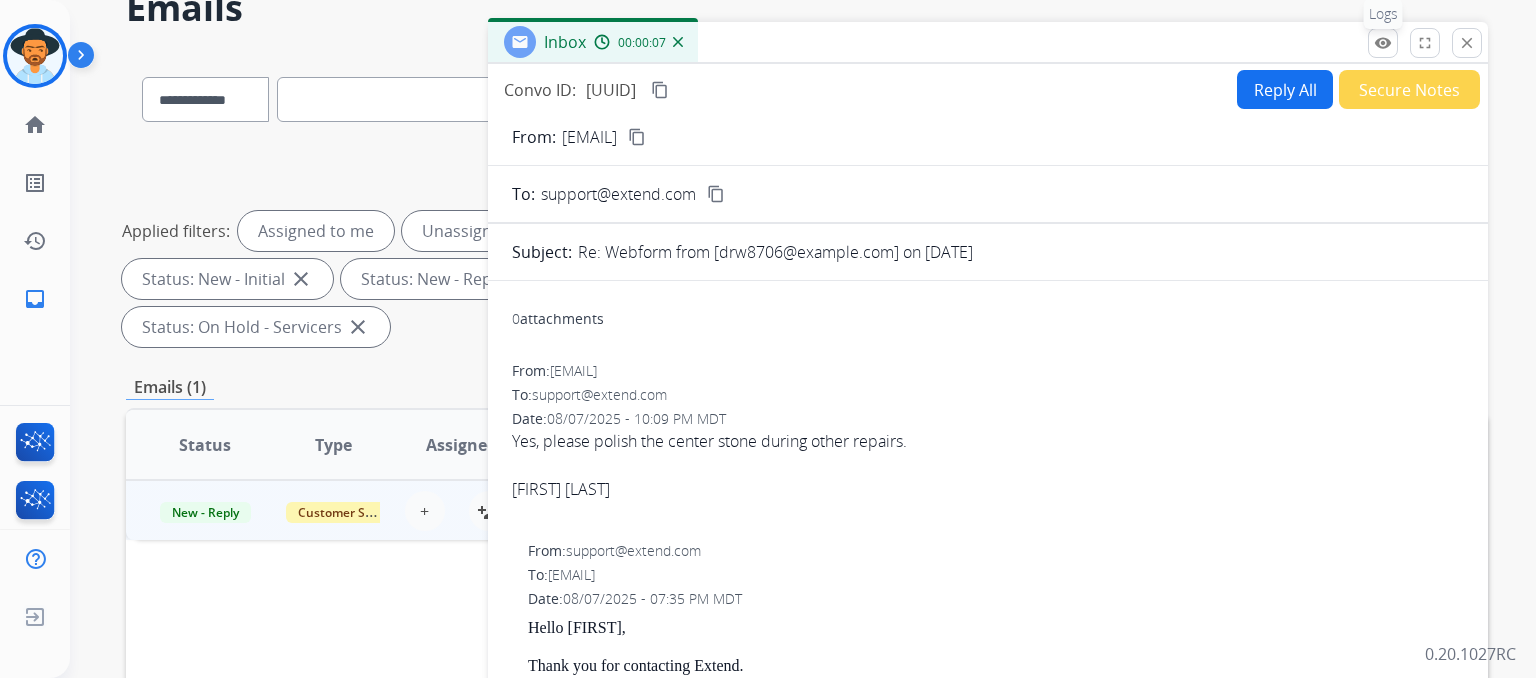 click on "remove_red_eye" at bounding box center (1383, 43) 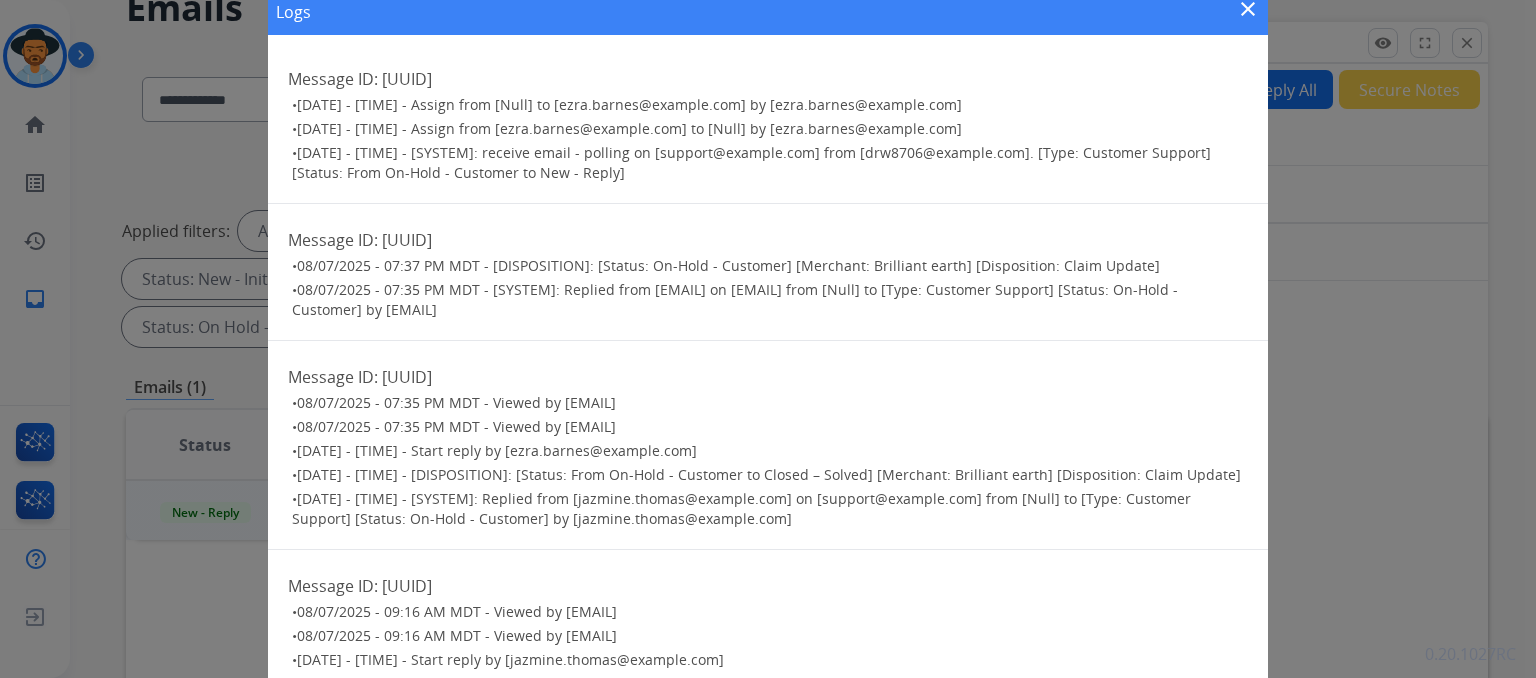 click on "close" at bounding box center [1248, 9] 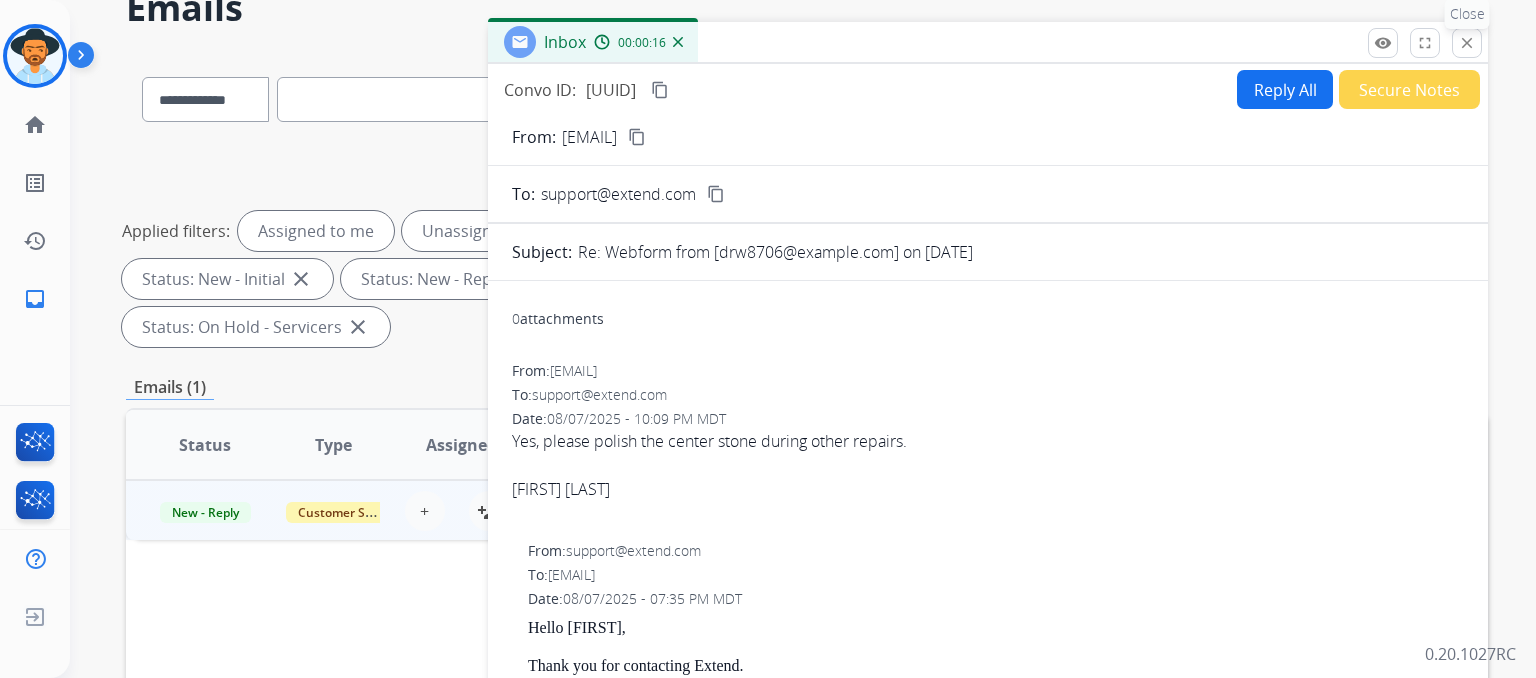 click on "close" at bounding box center [1467, 43] 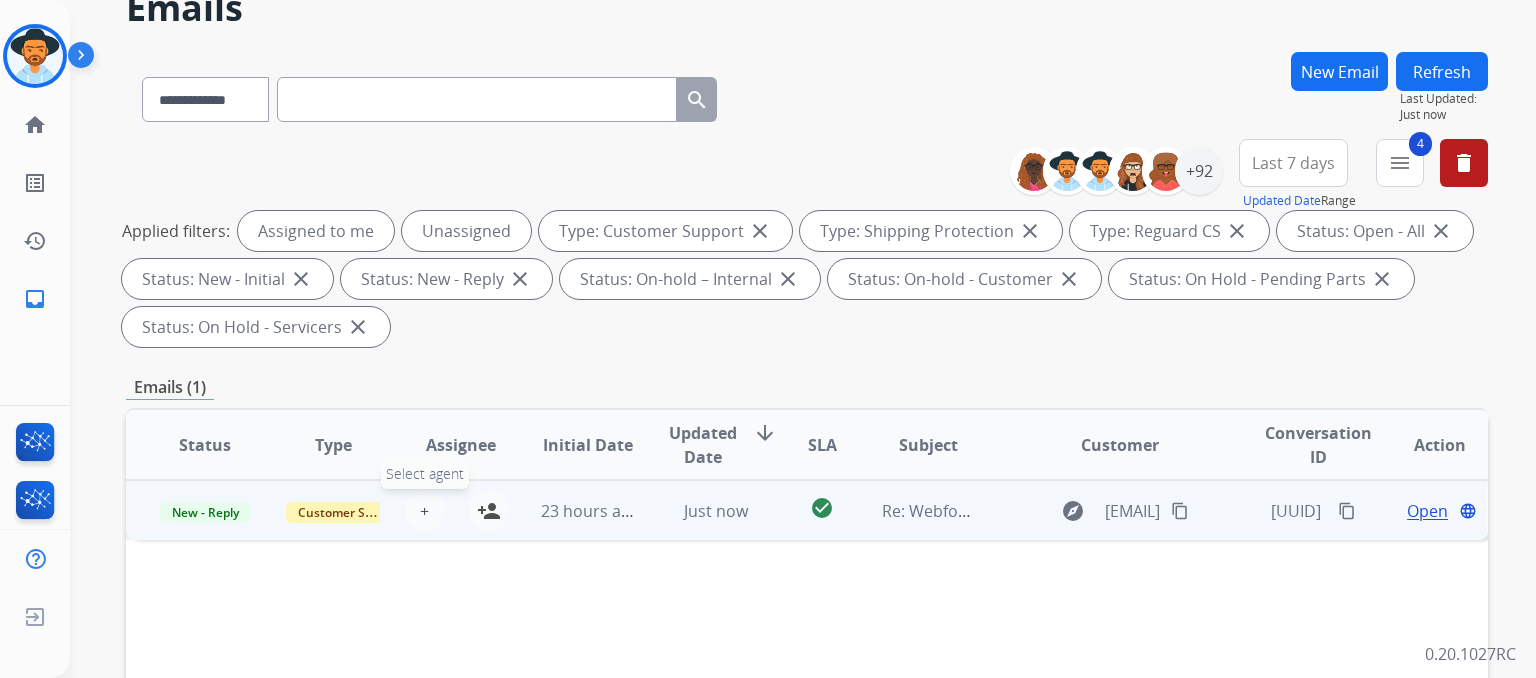 click on "+" at bounding box center [424, 511] 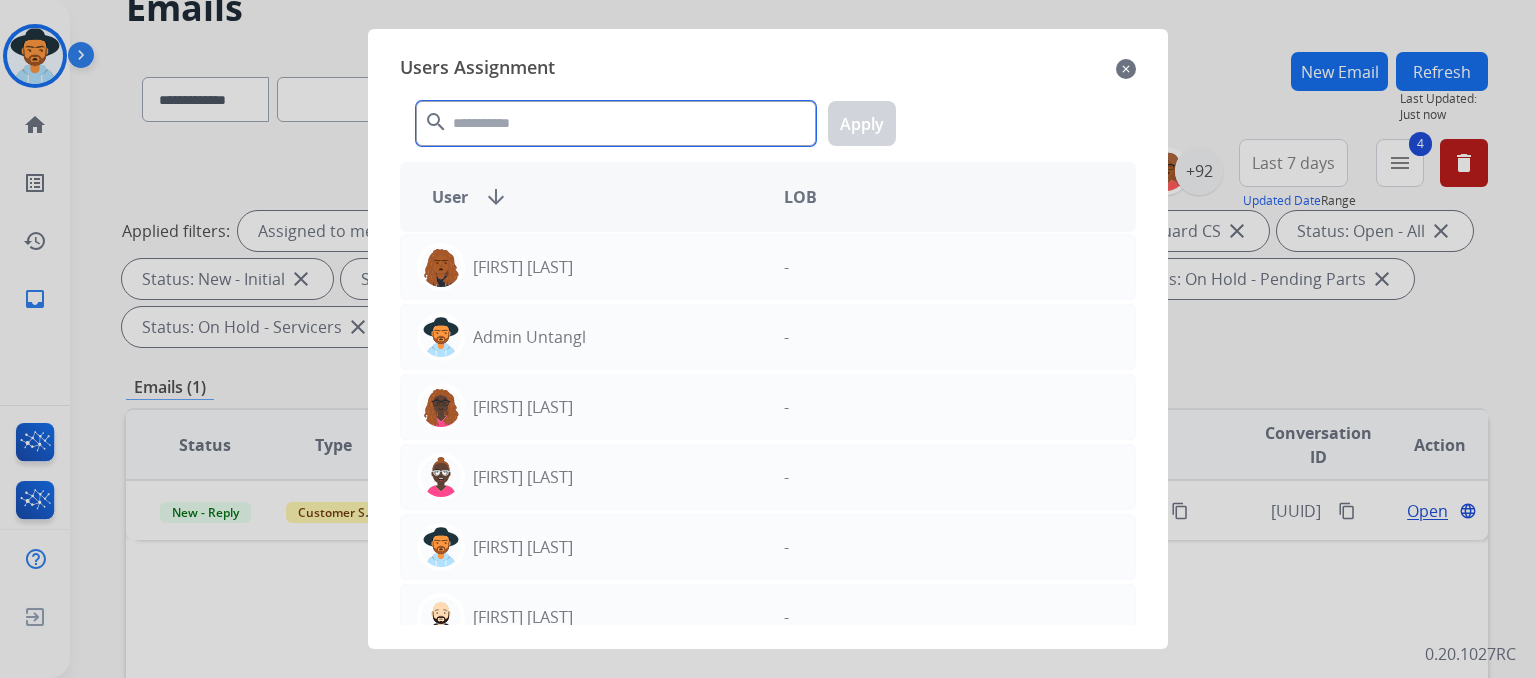 click 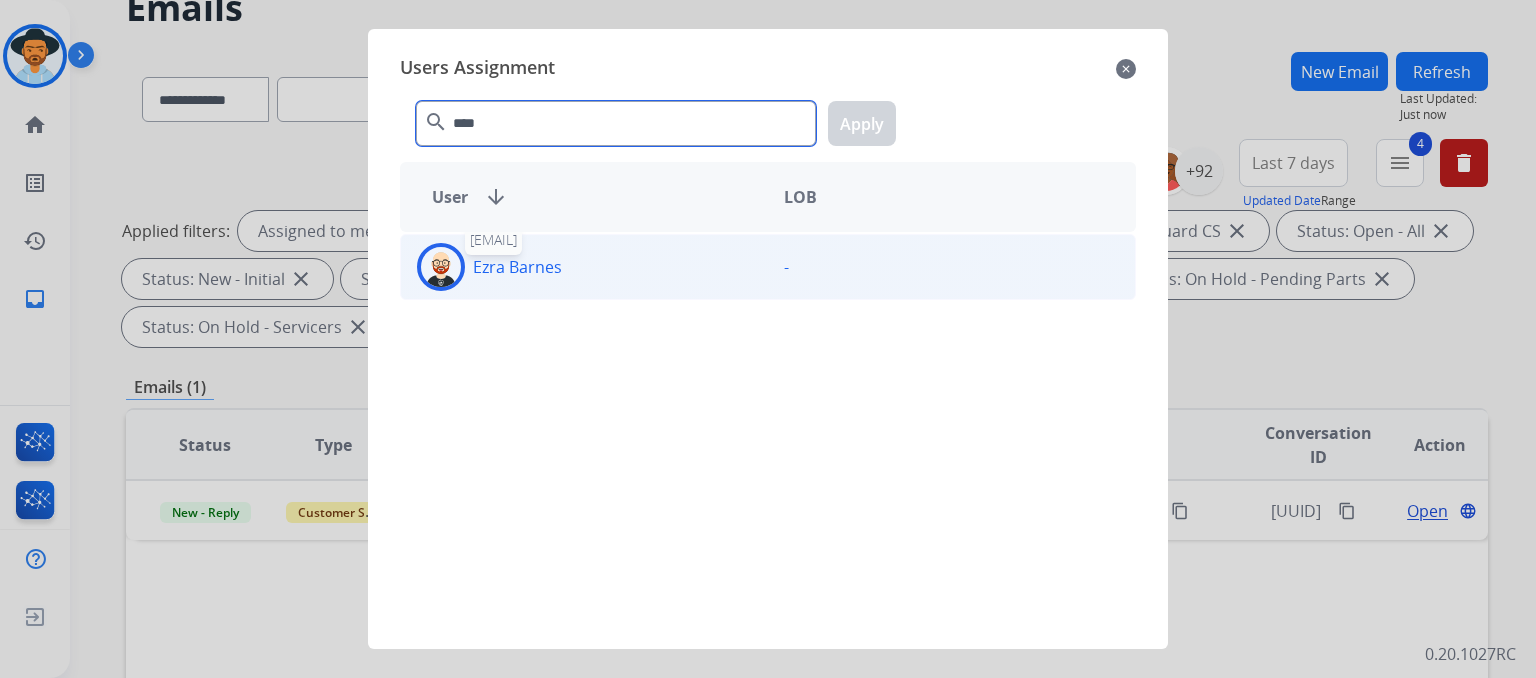 type on "****" 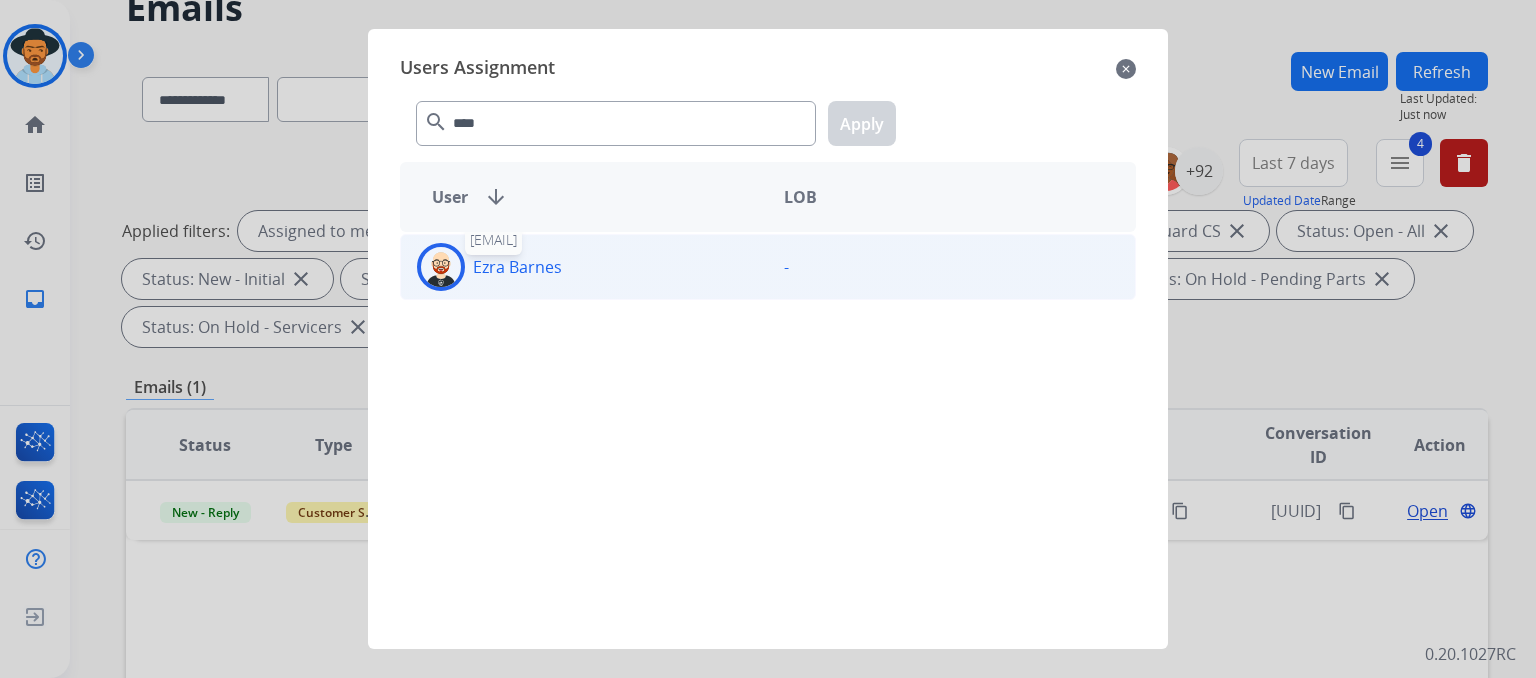 click on "Ezra  Barnes" 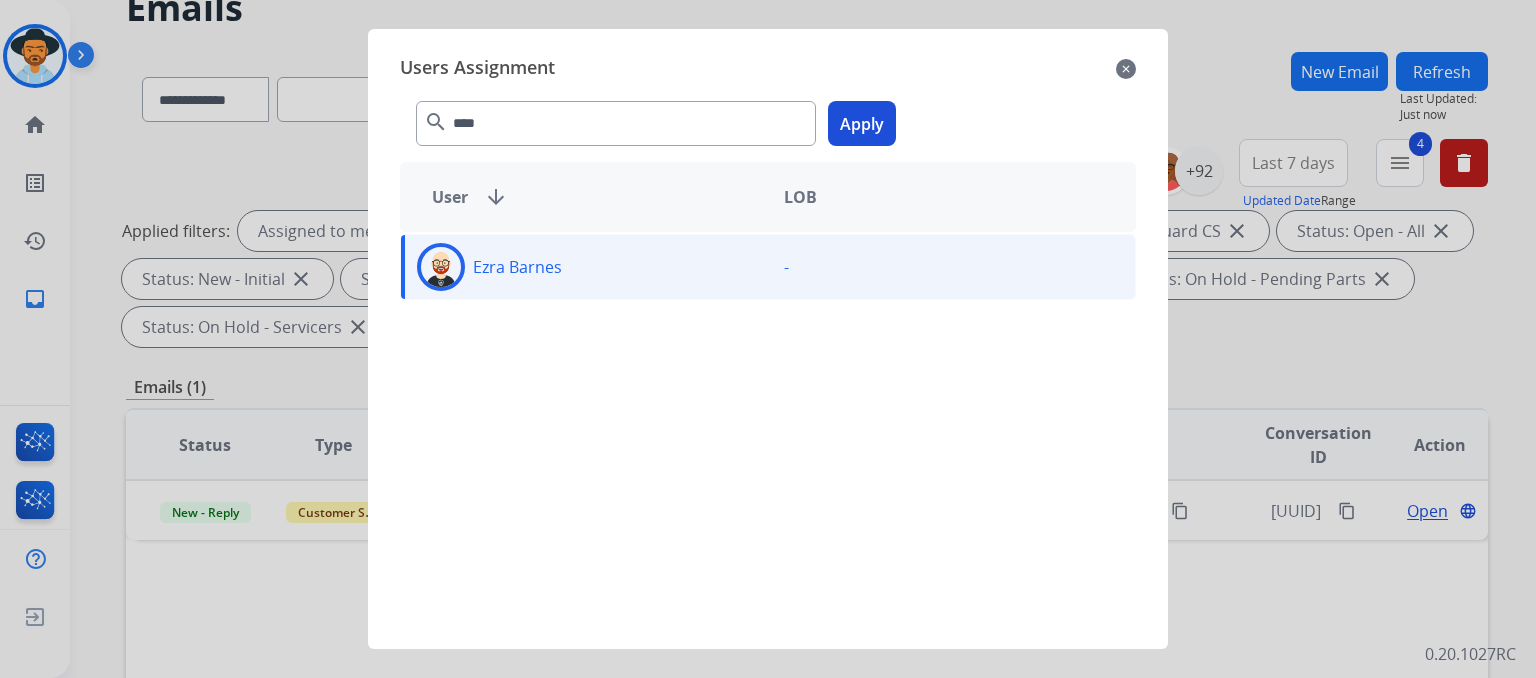 click on "Apply" 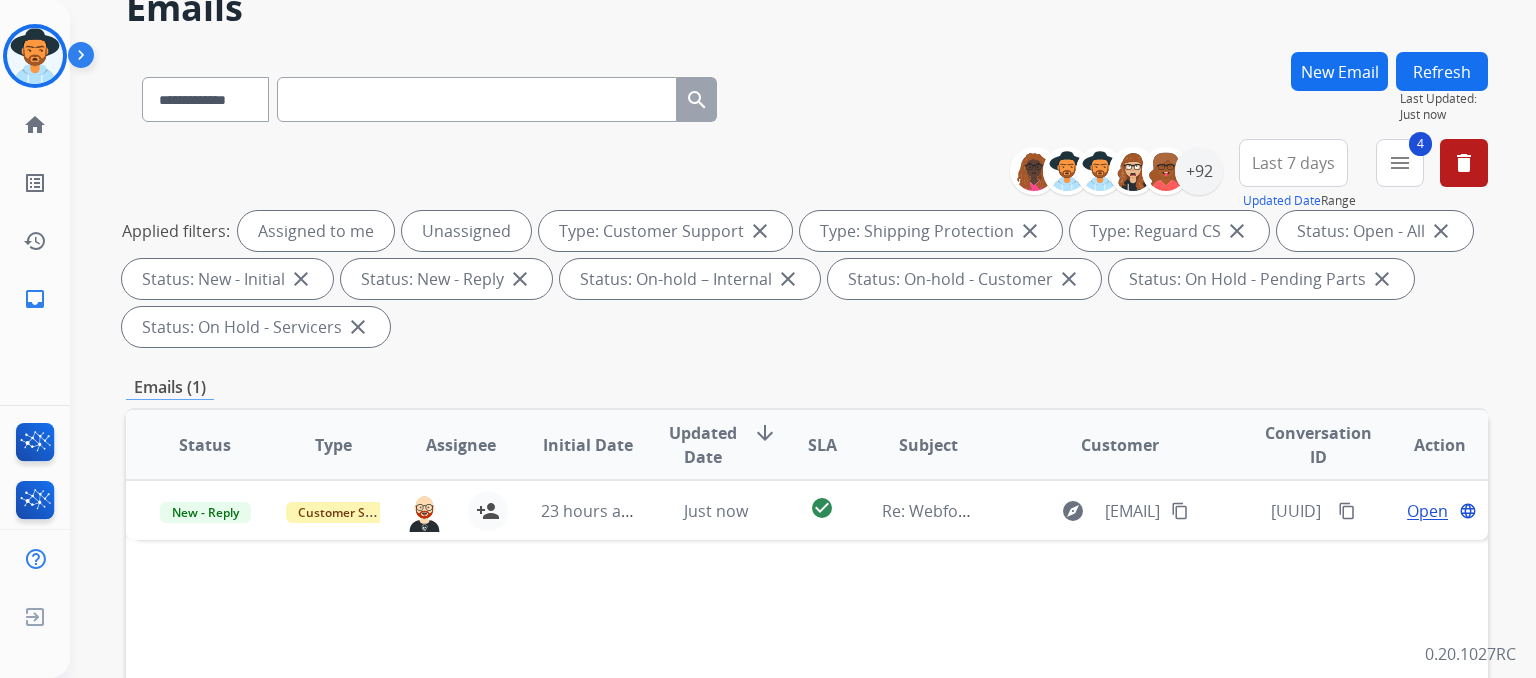 click on "Refresh" at bounding box center [1442, 71] 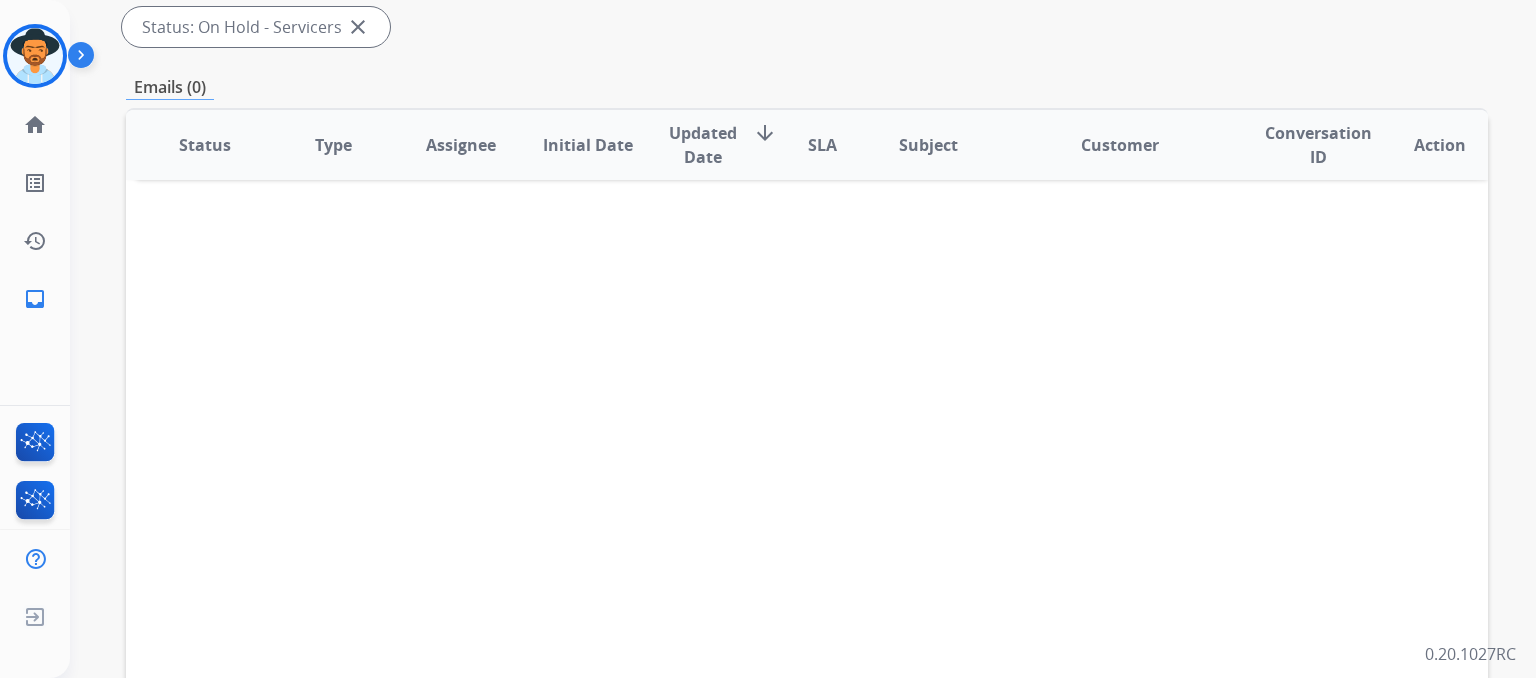 scroll, scrollTop: 0, scrollLeft: 0, axis: both 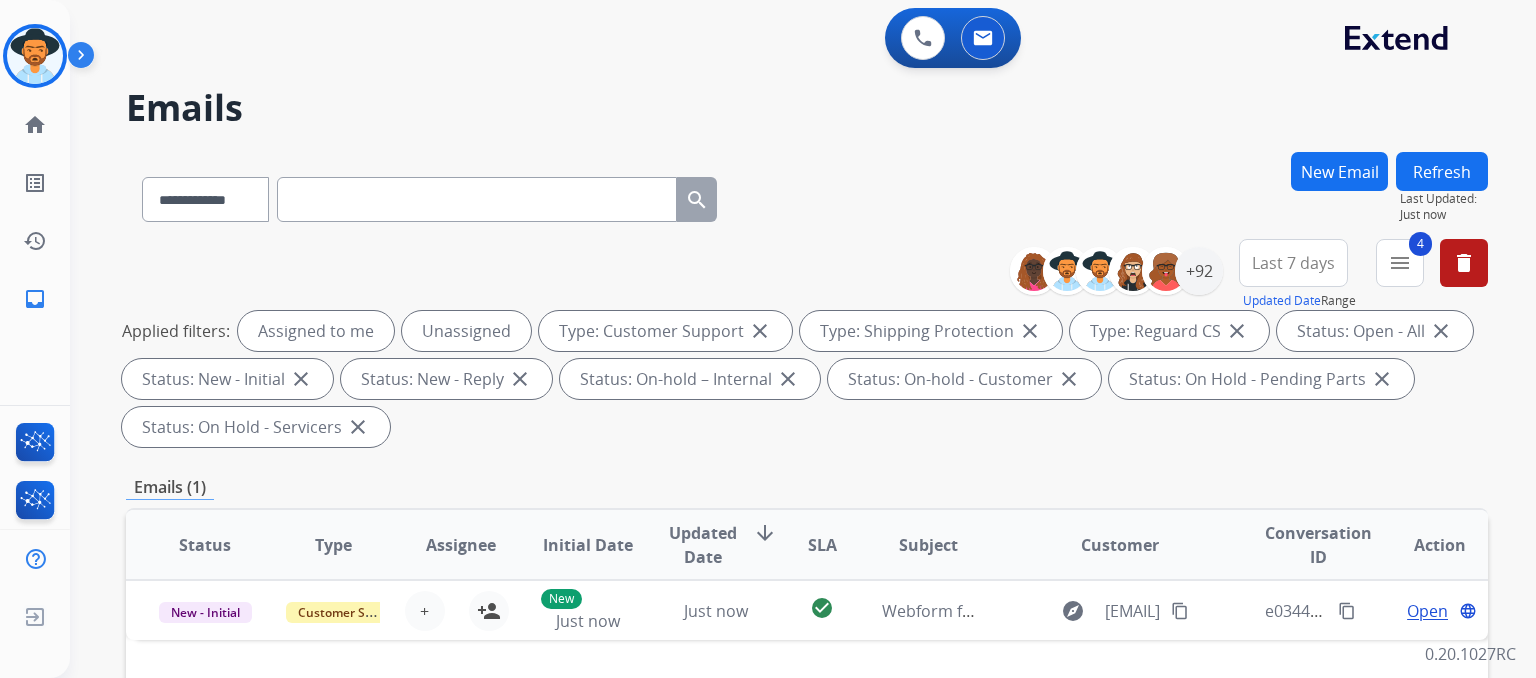 click on "Refresh" at bounding box center [1442, 171] 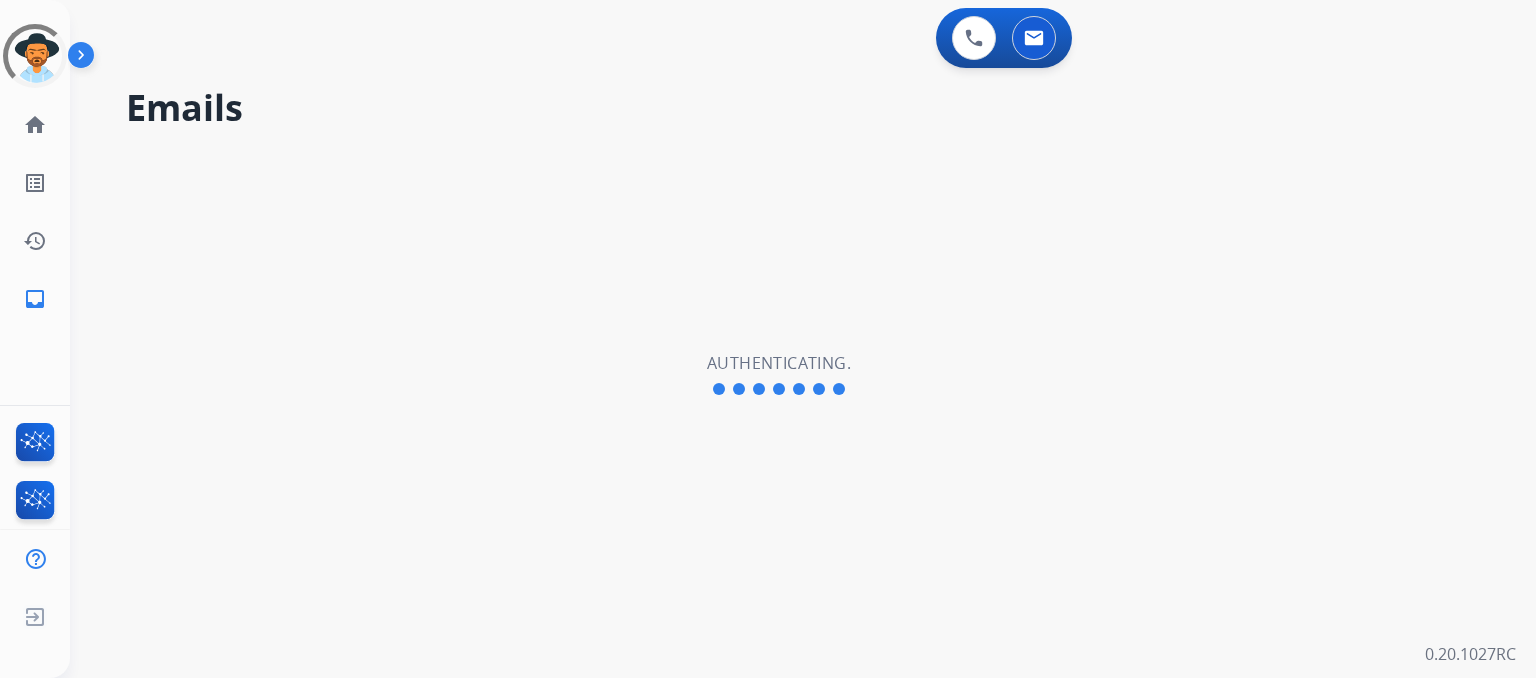 scroll, scrollTop: 0, scrollLeft: 0, axis: both 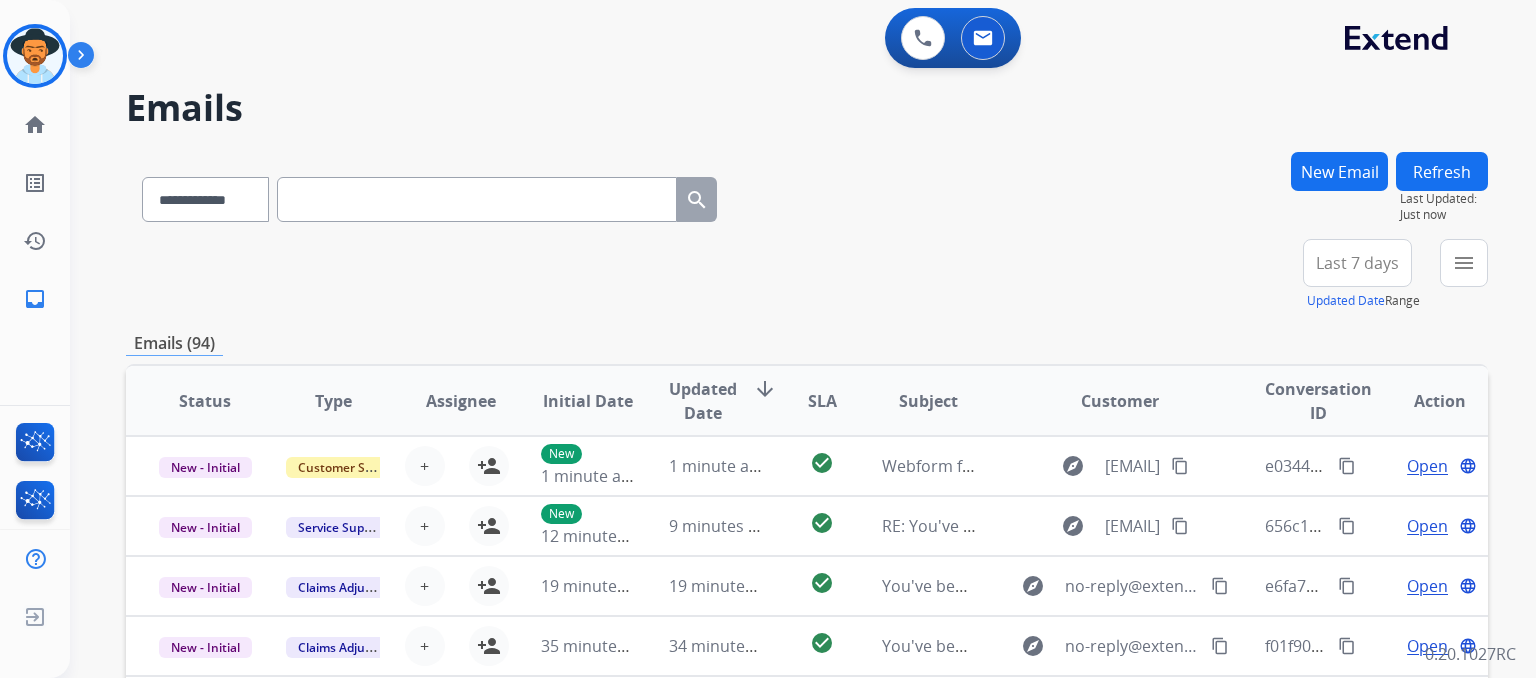 click on "**********" at bounding box center [429, 195] 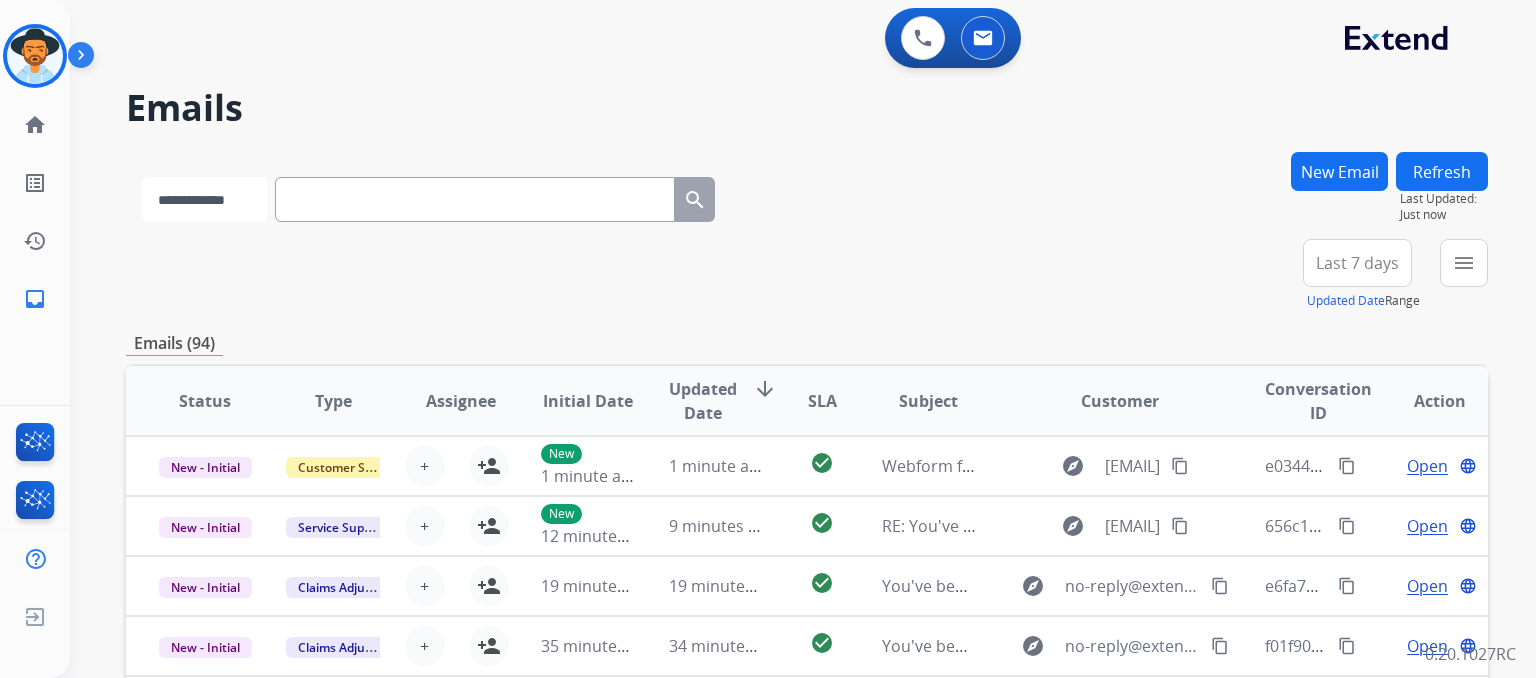 click on "**********" at bounding box center (204, 199) 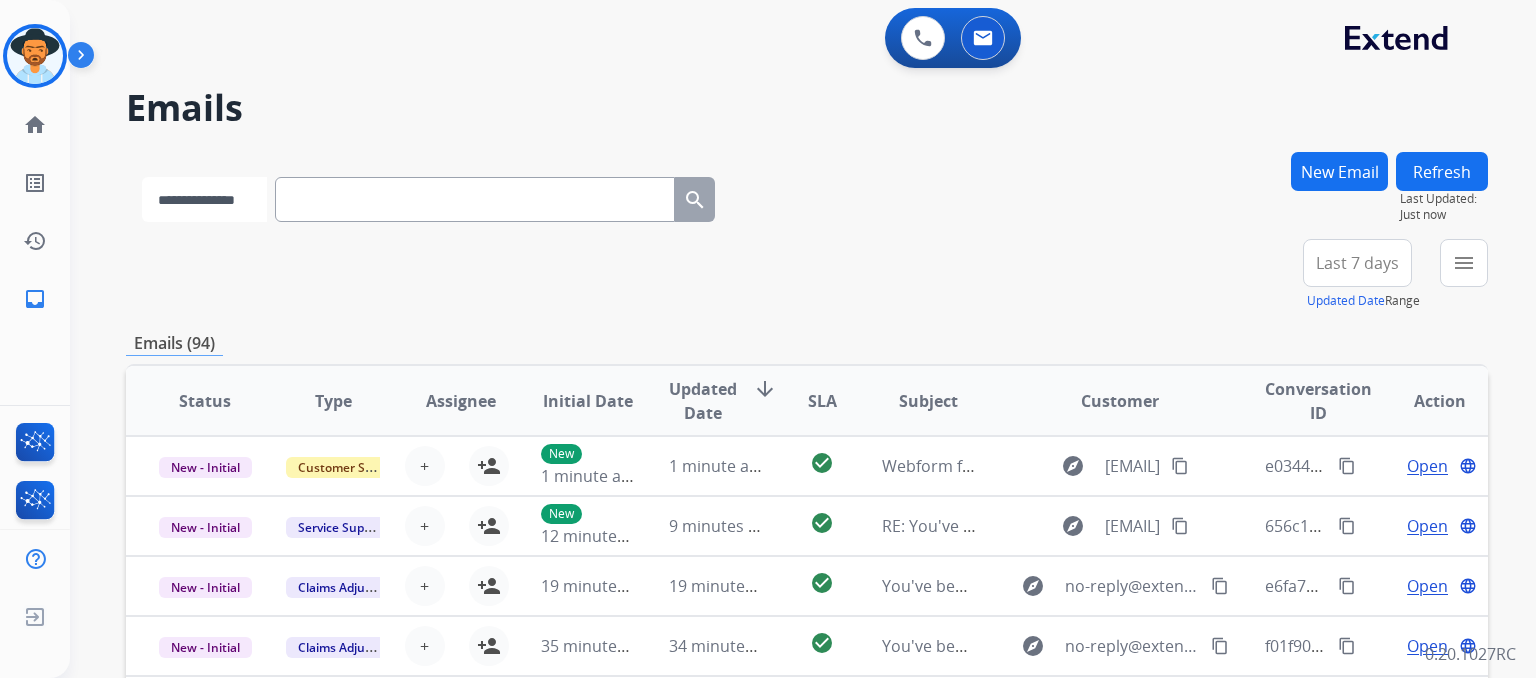 click on "**********" at bounding box center [204, 199] 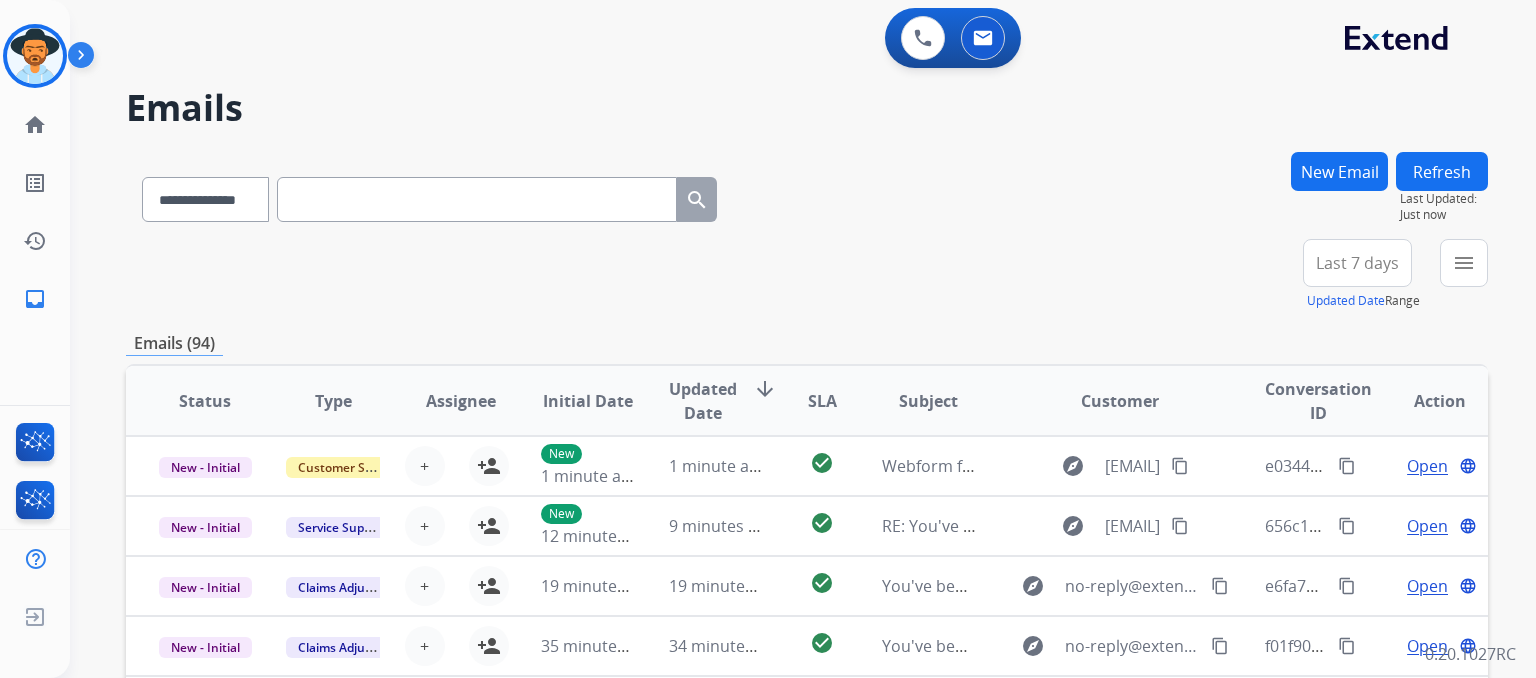 click on "**********" at bounding box center (429, 195) 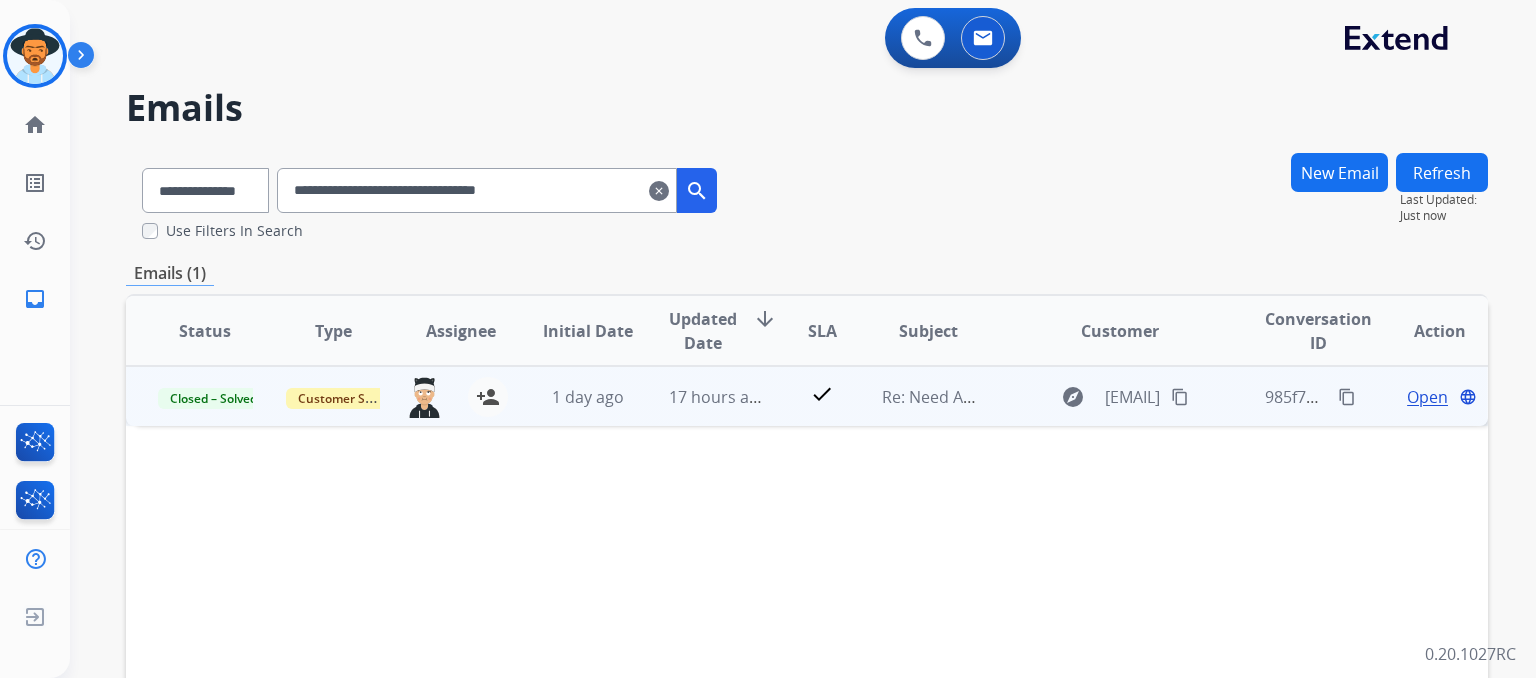 click on "Open" at bounding box center [1427, 397] 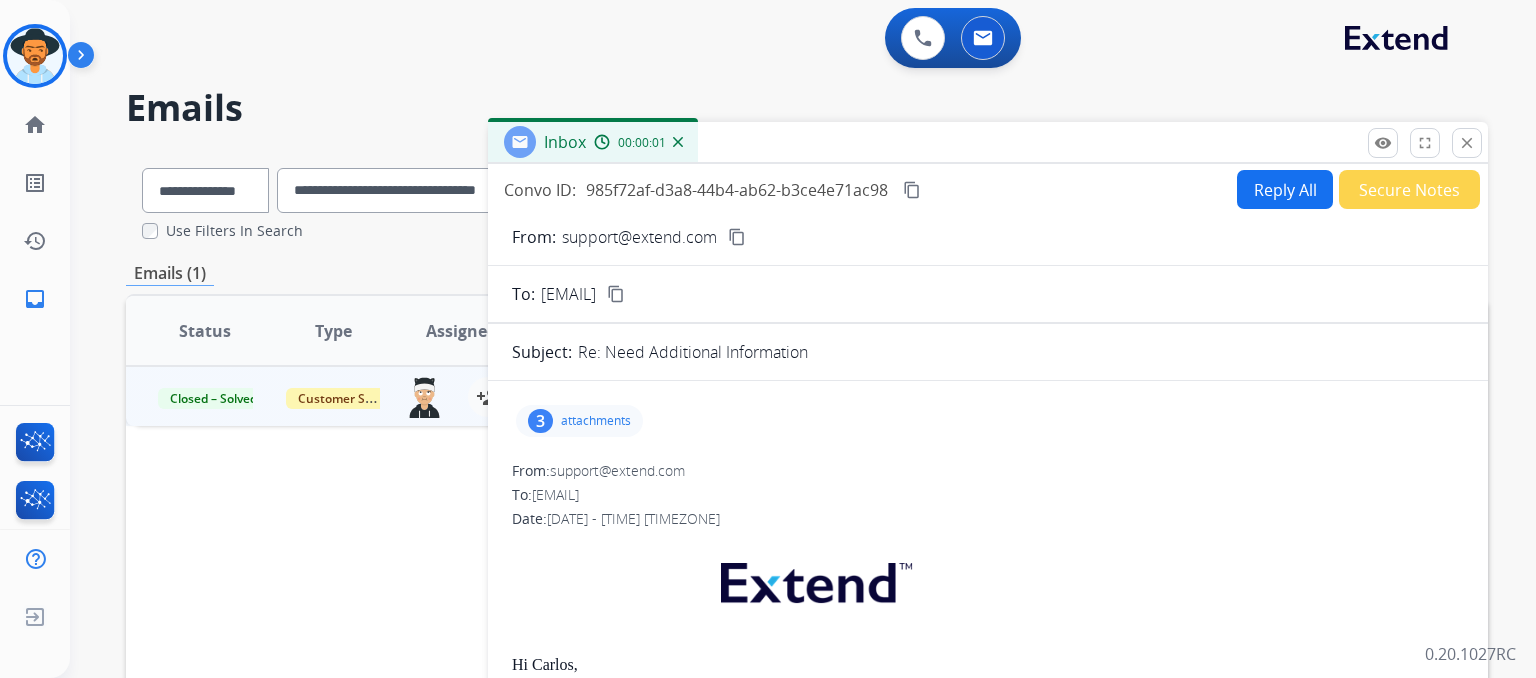 click on "3 attachments" at bounding box center (579, 421) 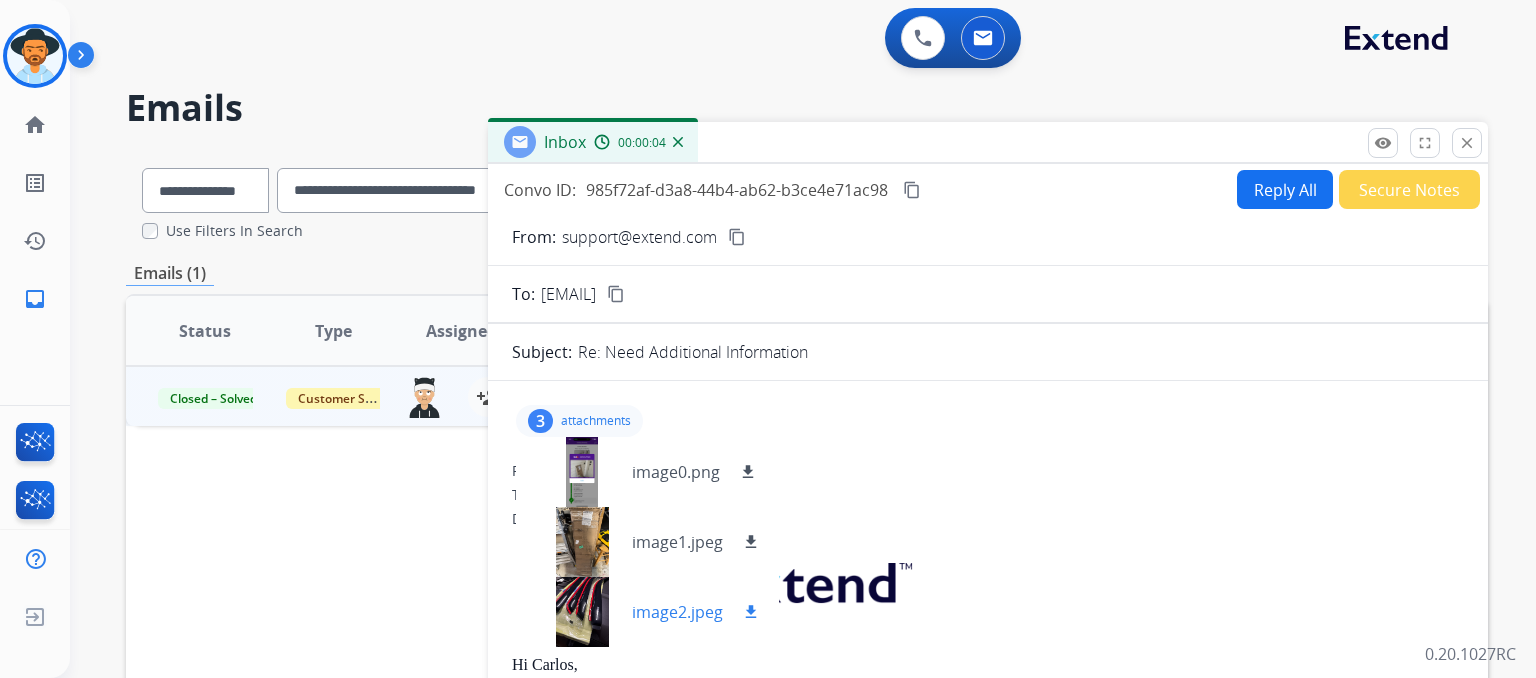 click on "image2.jpeg" at bounding box center (677, 612) 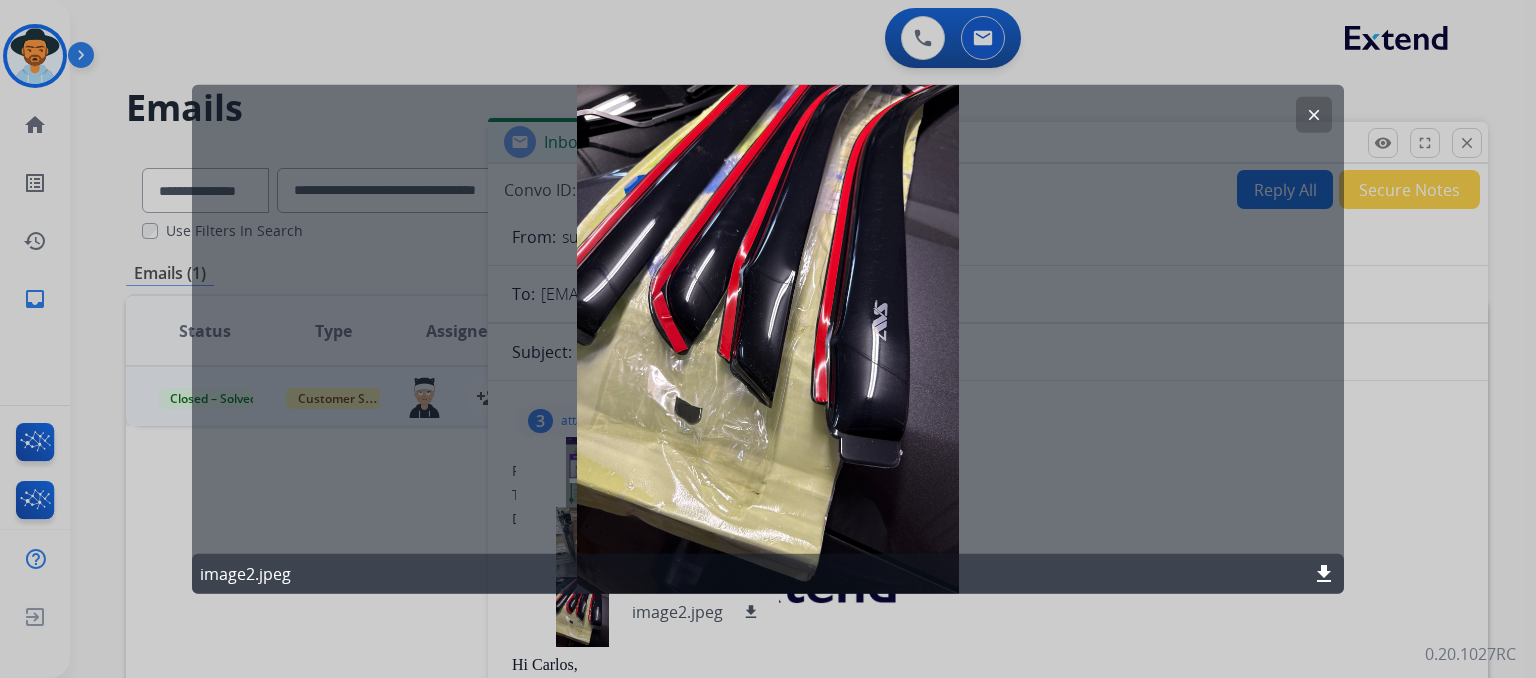 click on "clear" 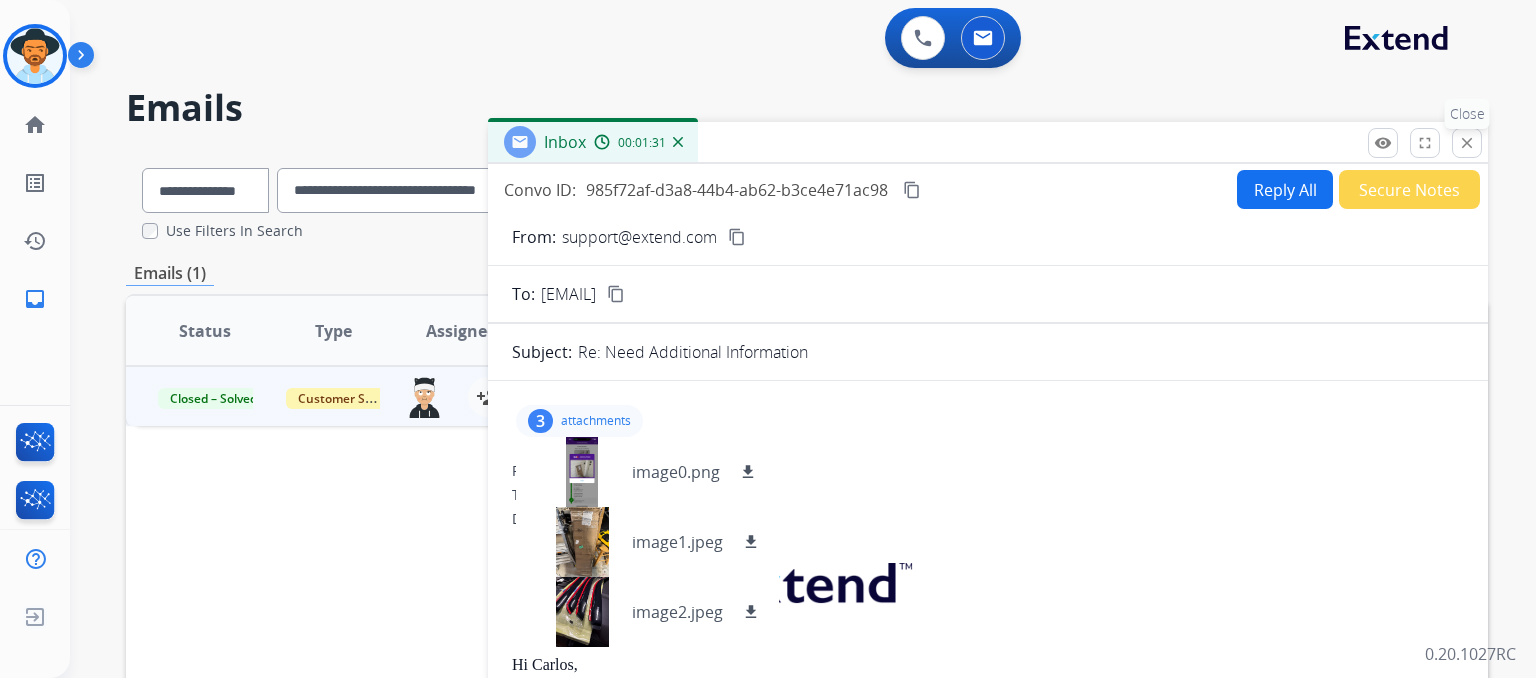 click on "close Close" at bounding box center [1467, 143] 